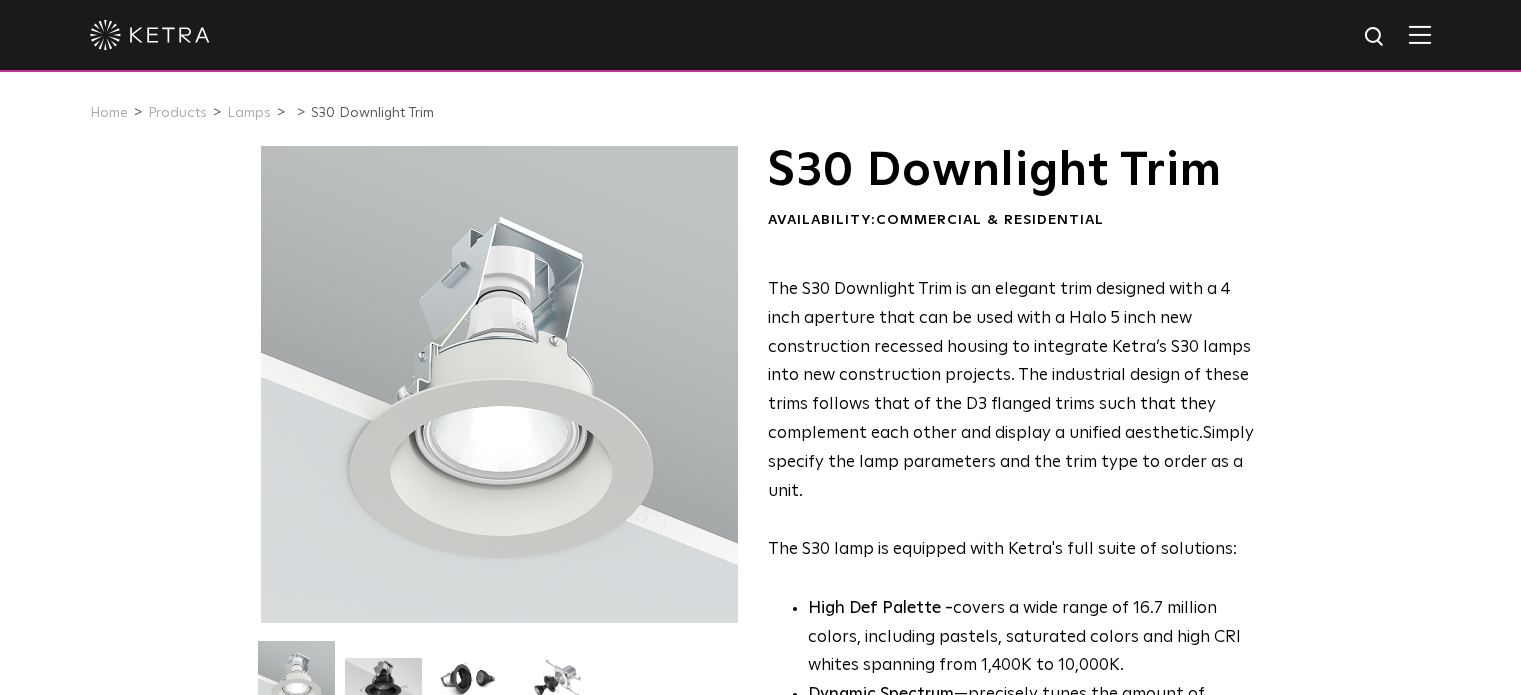 scroll, scrollTop: 0, scrollLeft: 0, axis: both 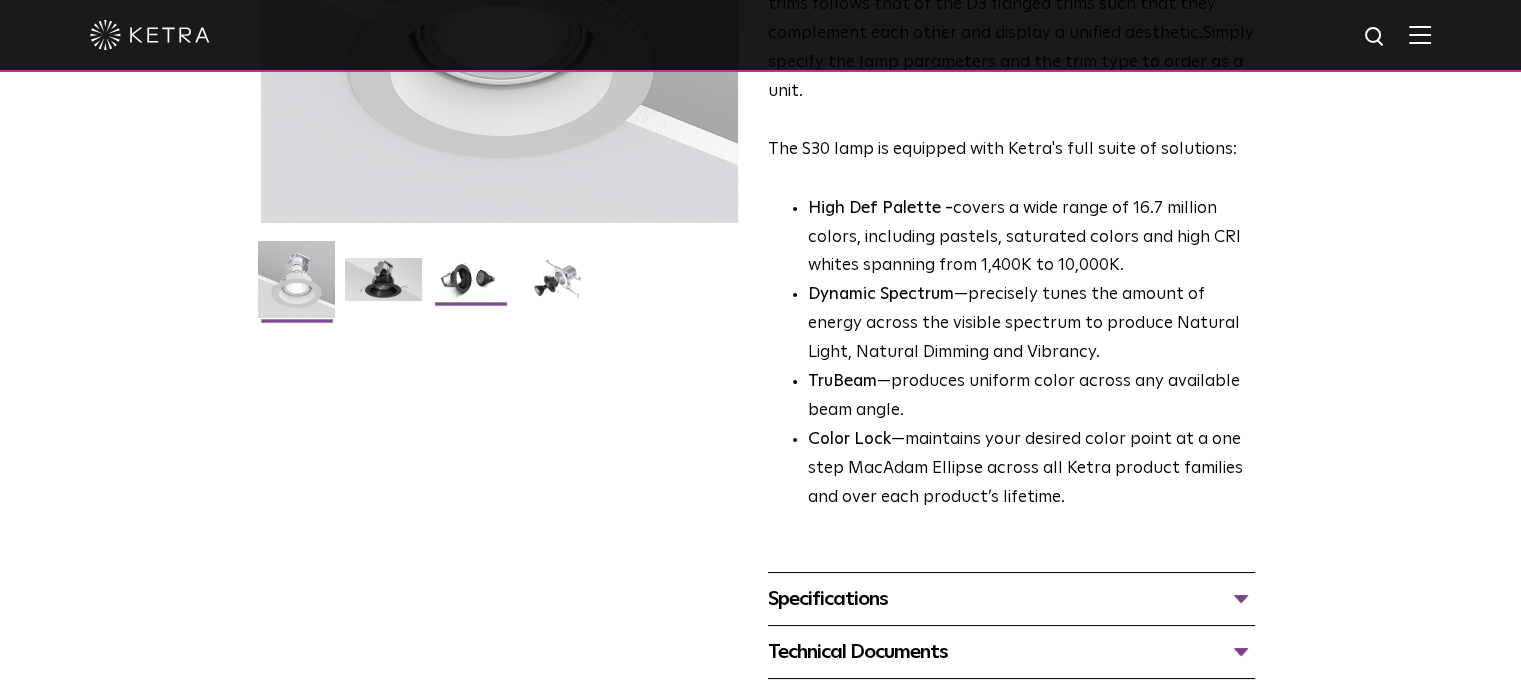 click at bounding box center [471, 287] 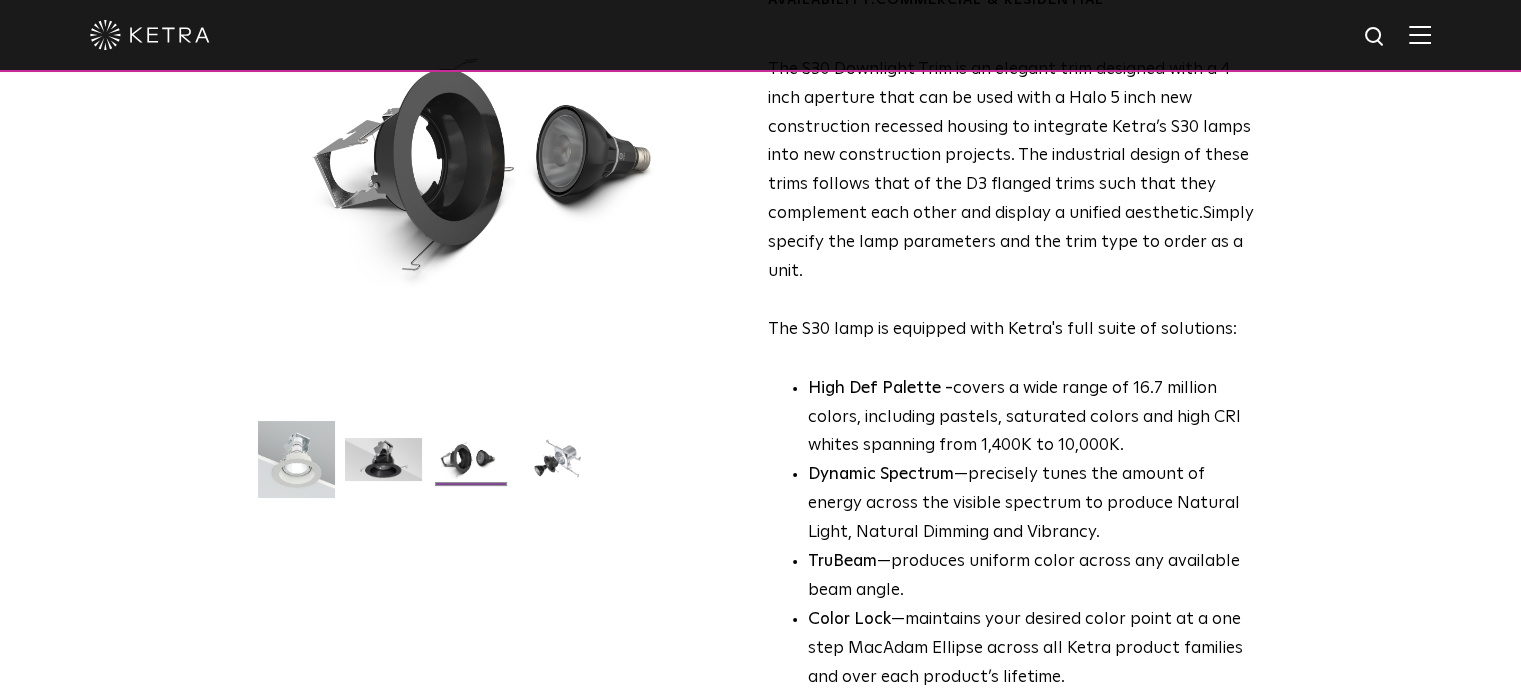 scroll, scrollTop: 300, scrollLeft: 0, axis: vertical 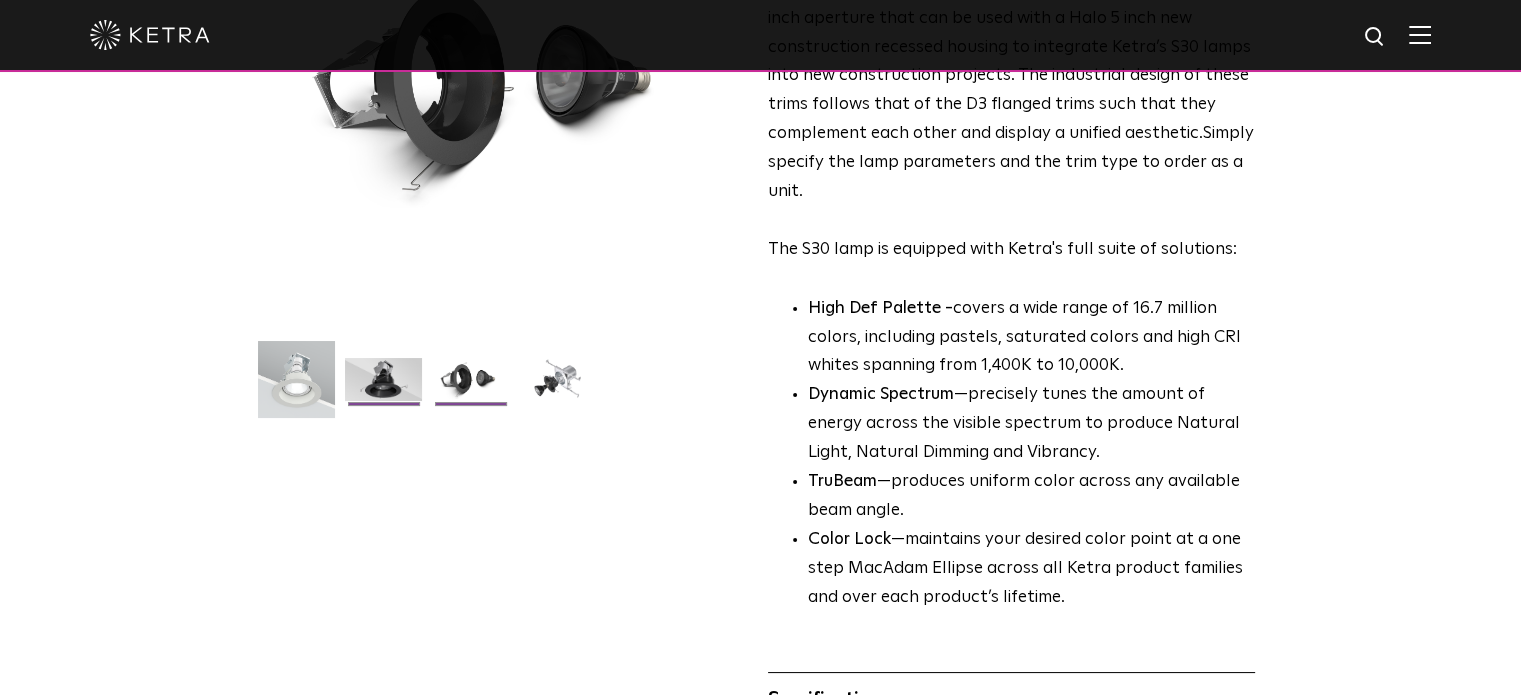 click at bounding box center [383, 387] 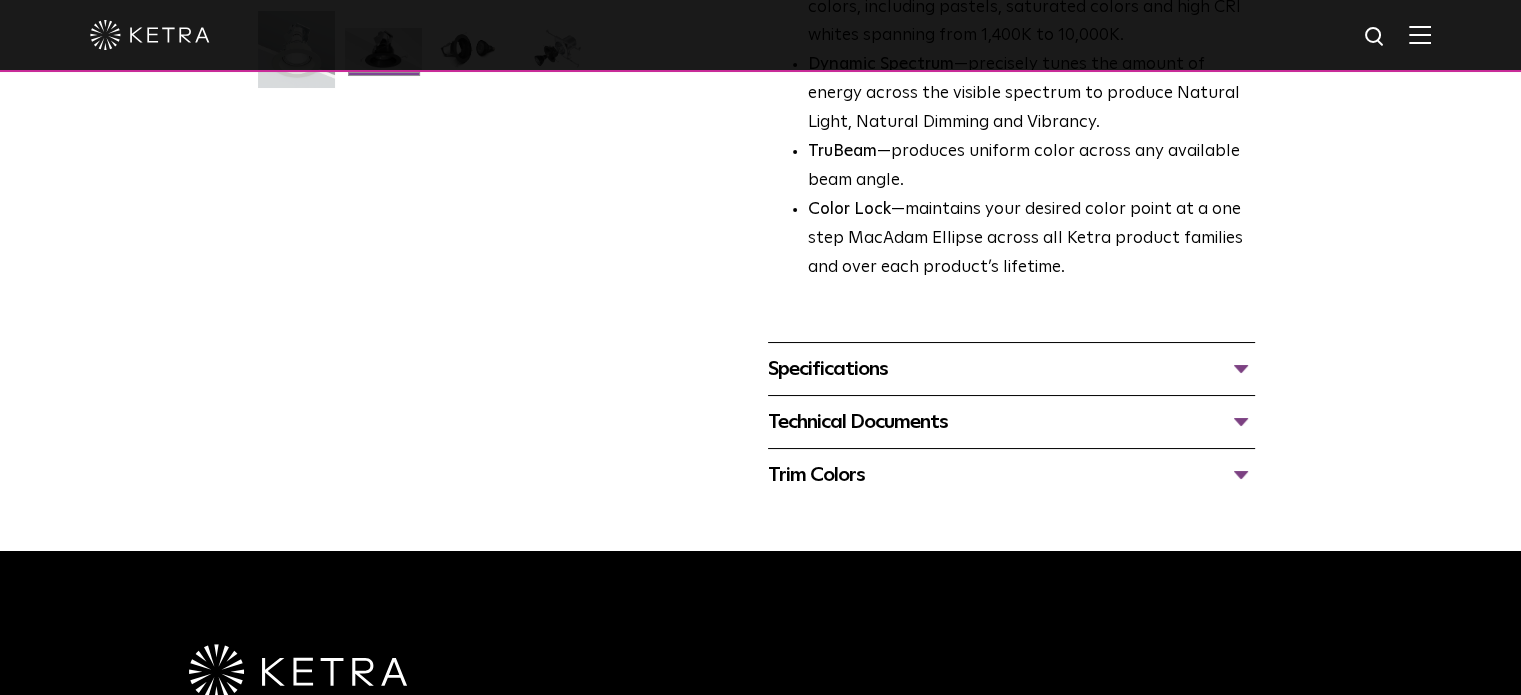 scroll, scrollTop: 700, scrollLeft: 0, axis: vertical 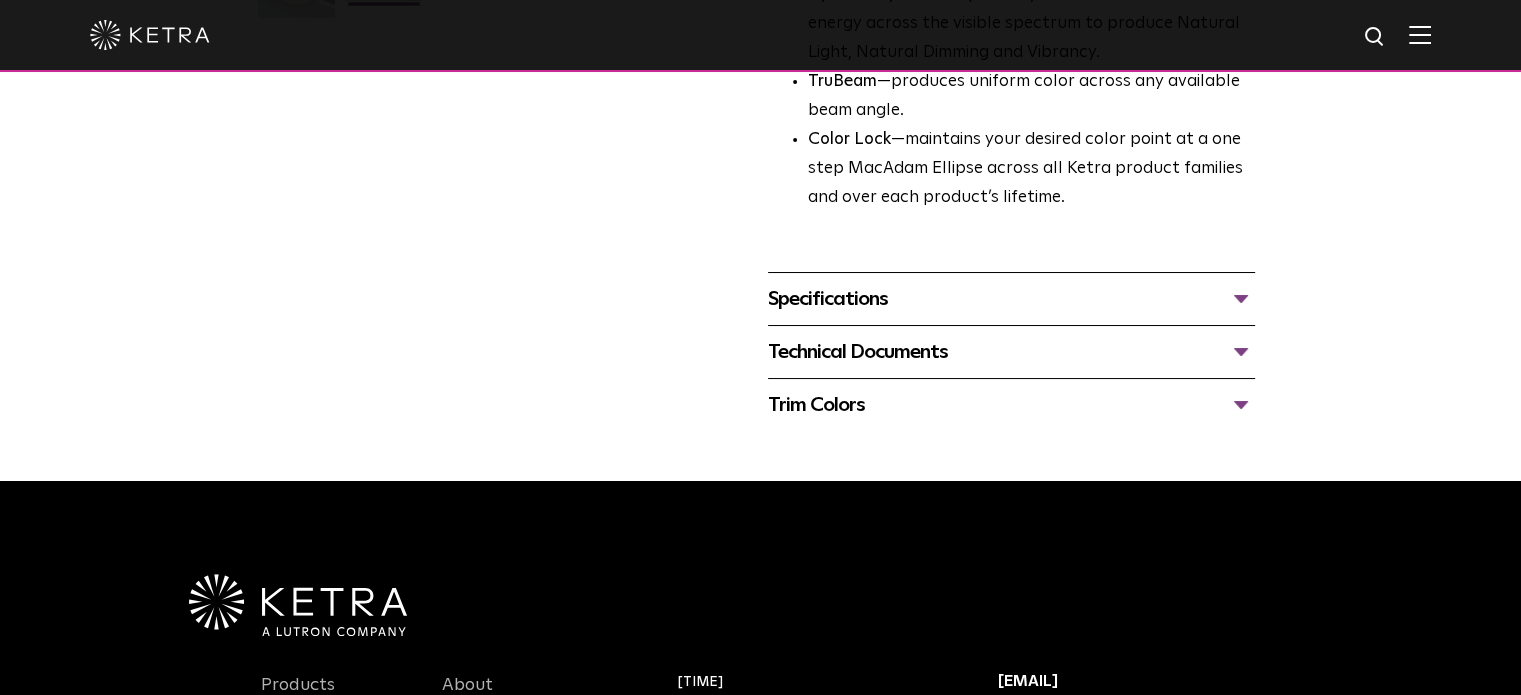 click on "Specifications" at bounding box center (1011, 299) 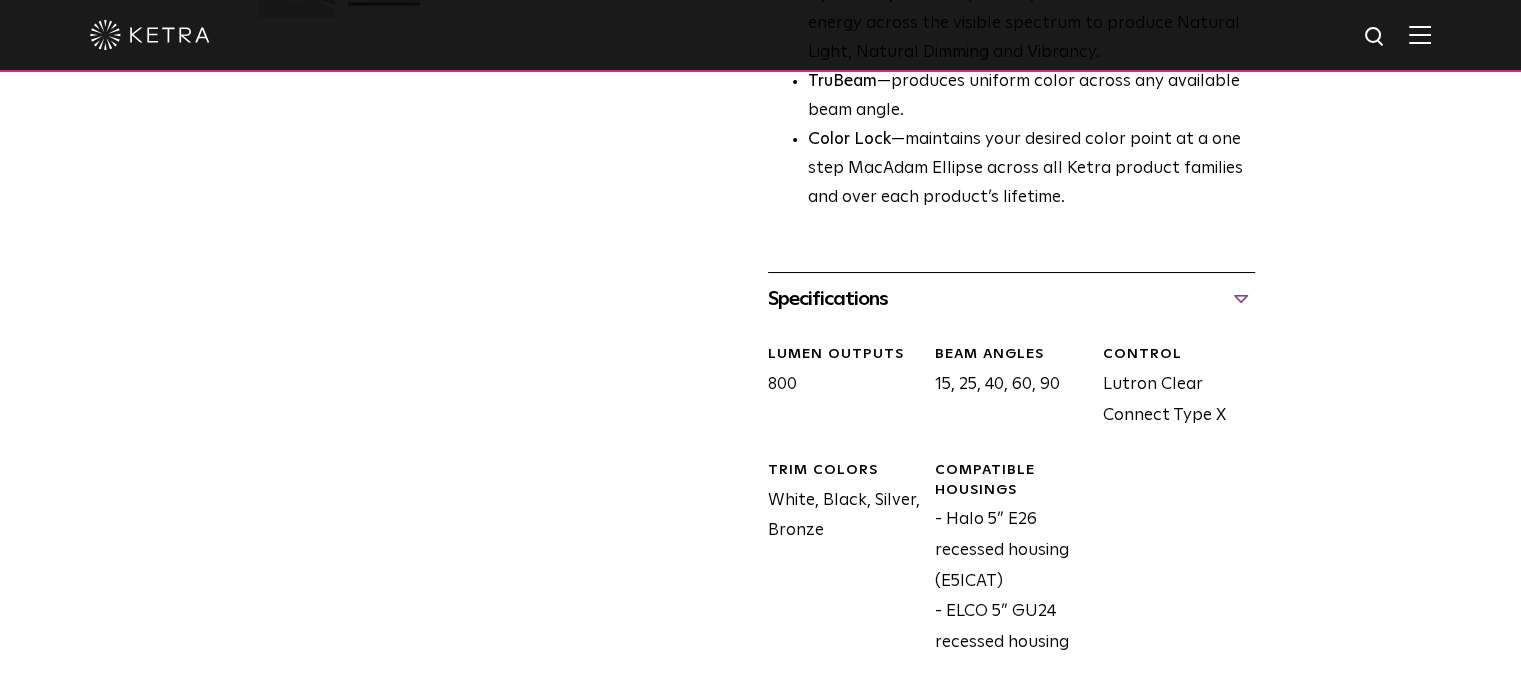 scroll, scrollTop: 1000, scrollLeft: 0, axis: vertical 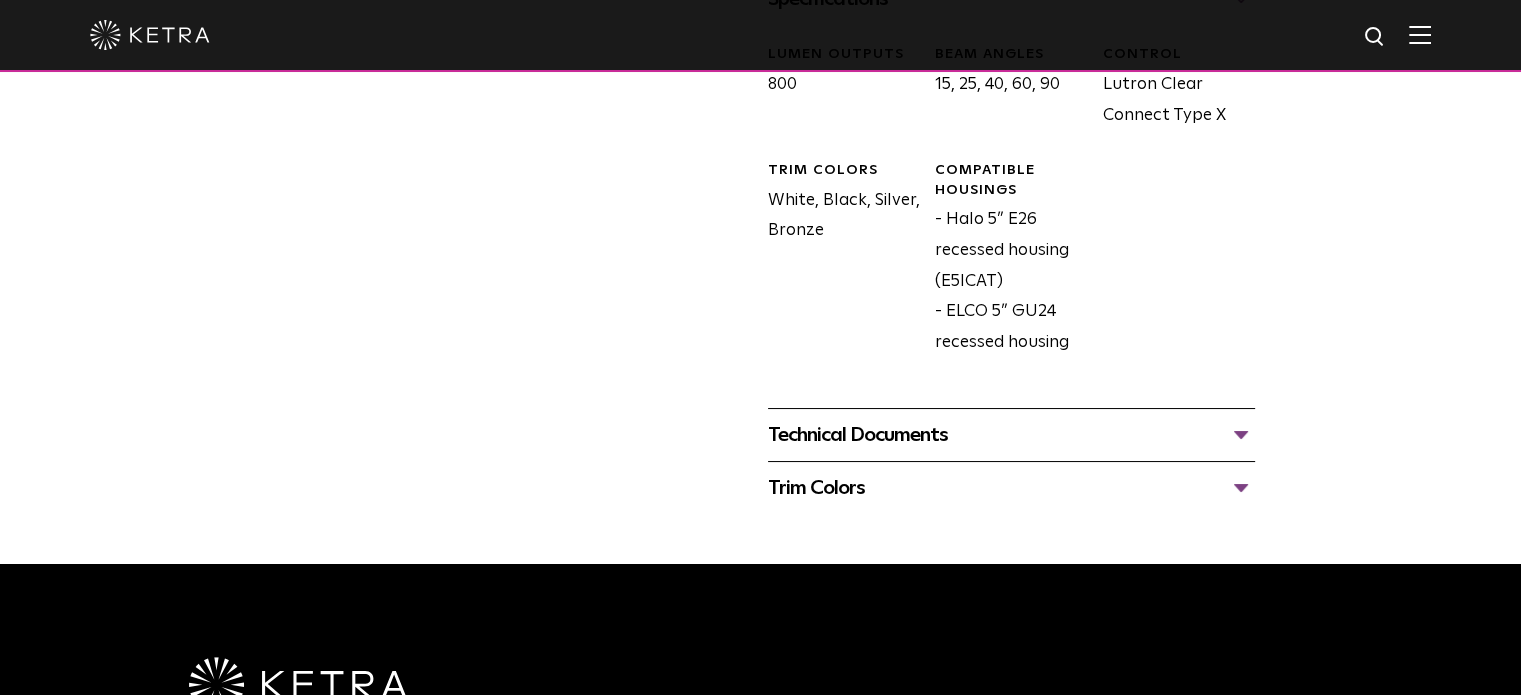 click on "Technical Documents
S30 Downlight Trim Spec Sheet
S30 Downlight Trim Installation Guide" at bounding box center [1011, 434] 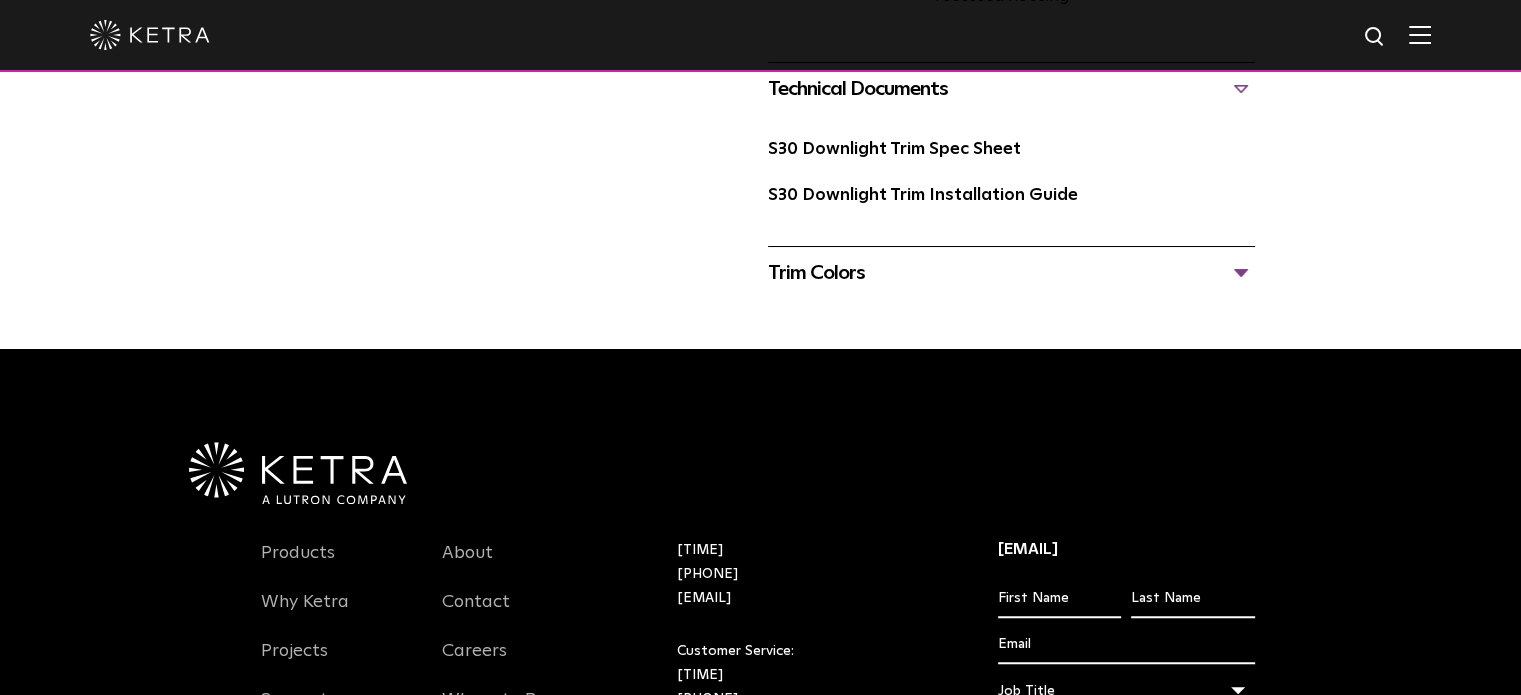 scroll, scrollTop: 1400, scrollLeft: 0, axis: vertical 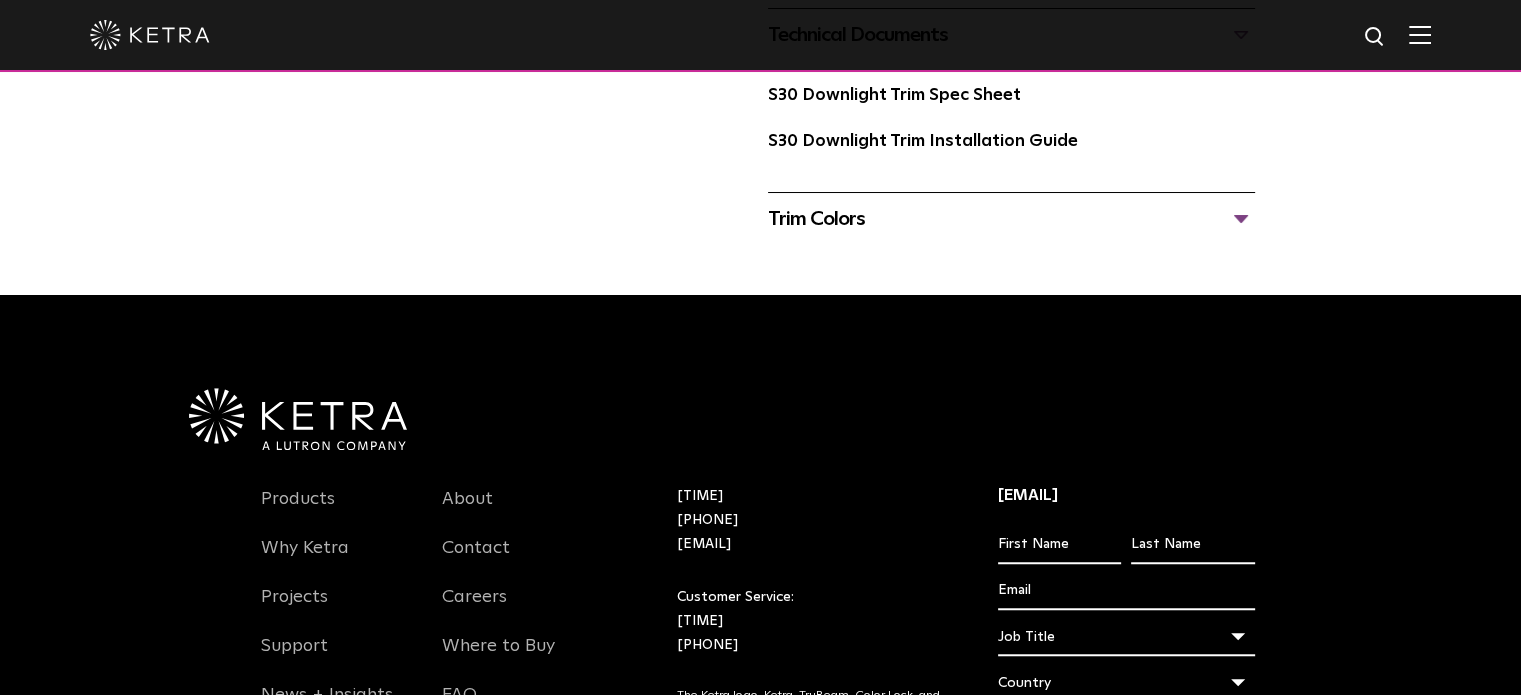 click on "Trim Colors" at bounding box center (1011, 219) 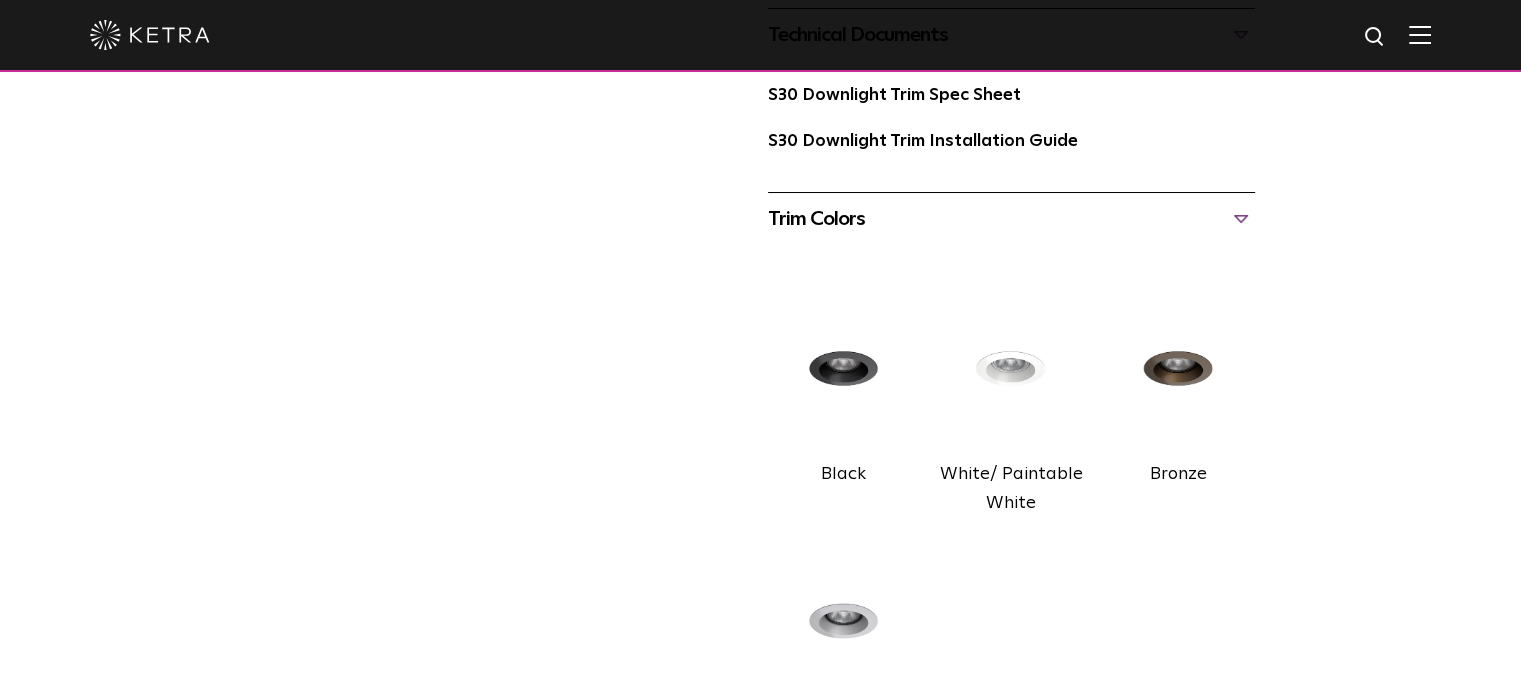 click at bounding box center (844, 370) 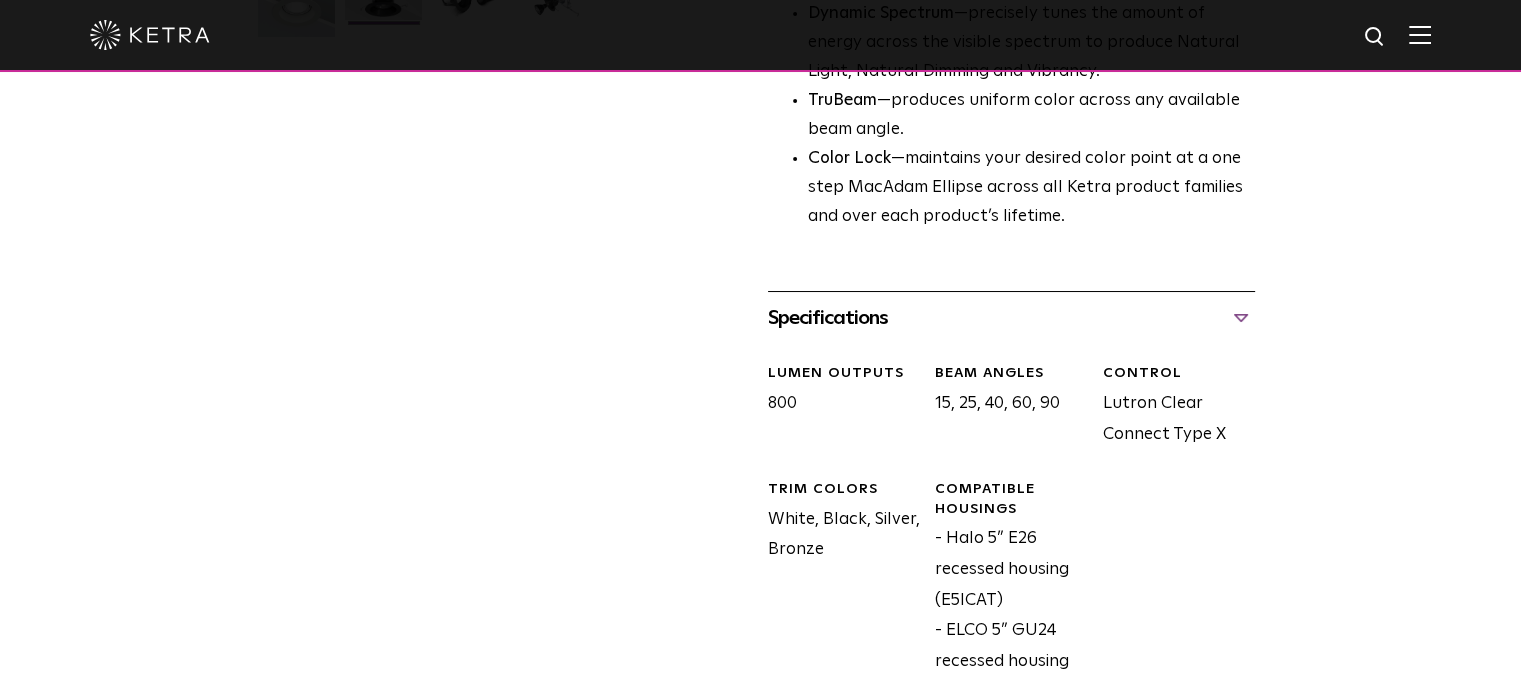 scroll, scrollTop: 0, scrollLeft: 0, axis: both 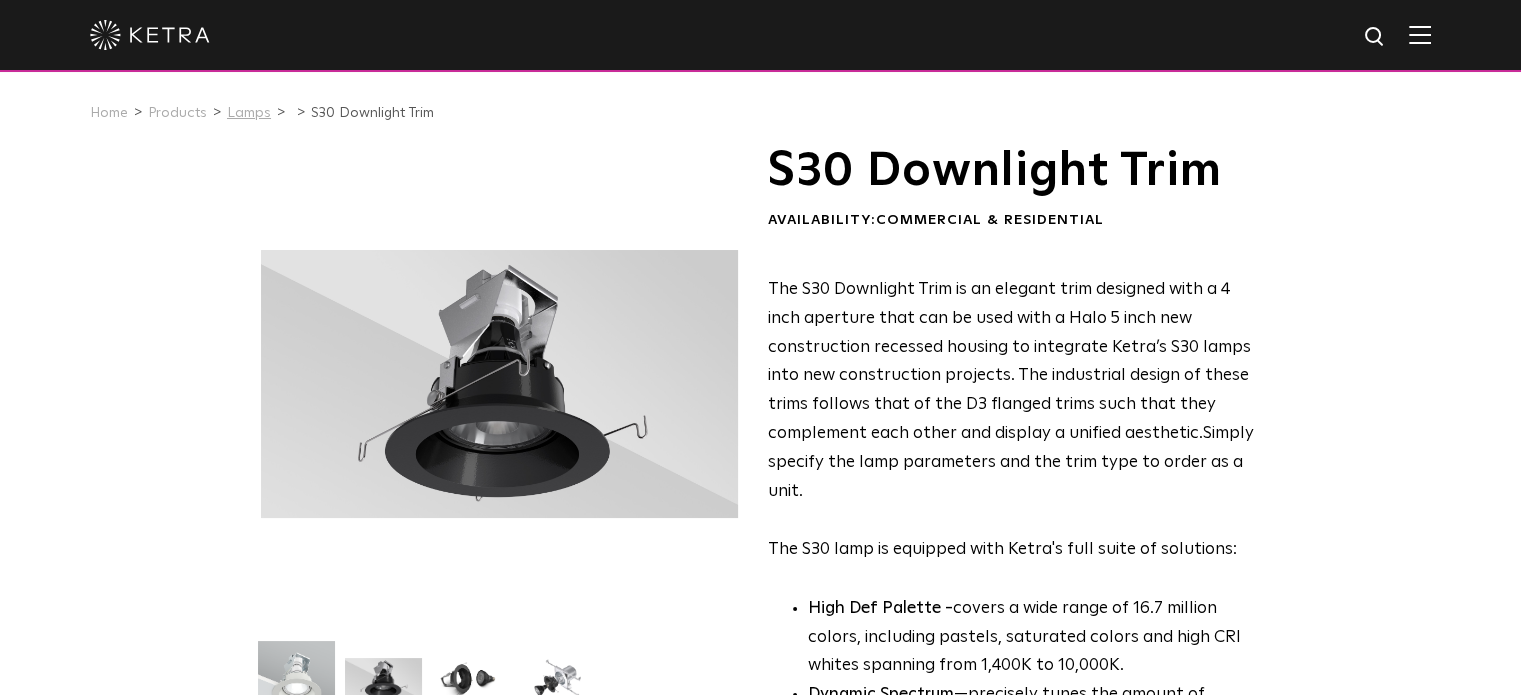 click on "Lamps" at bounding box center (249, 113) 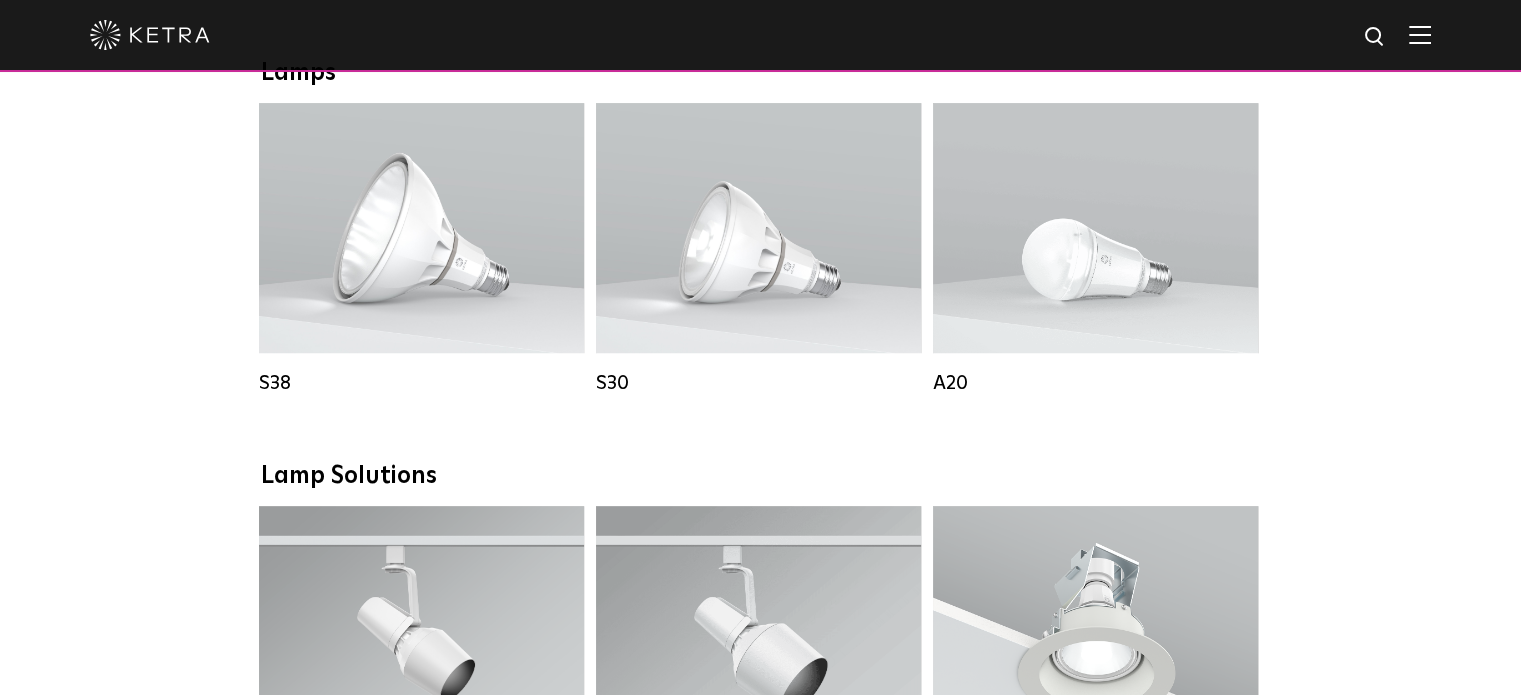 scroll, scrollTop: 0, scrollLeft: 0, axis: both 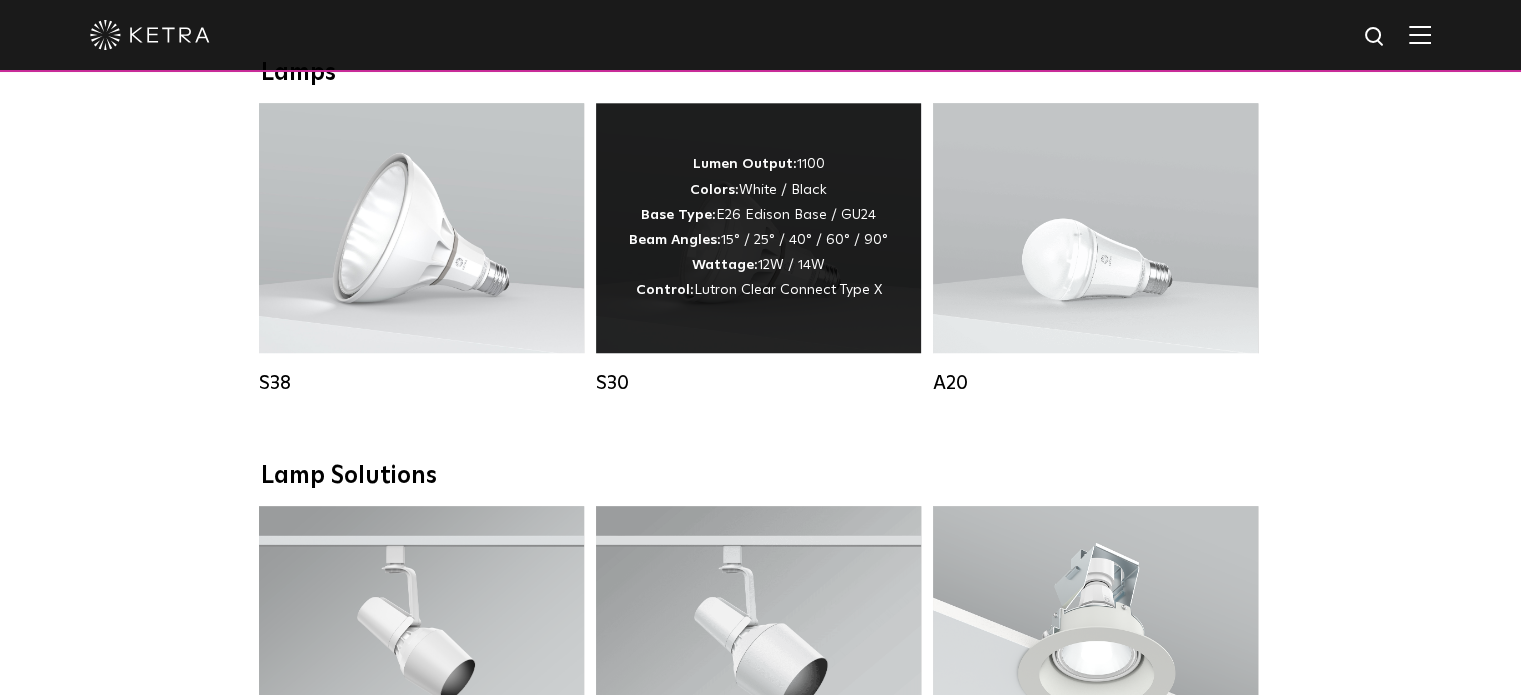 click on "Lumen Output:   1100 Colors:  White / Black Base Type:  E26 Edison Base / GU24 Beam Angles:  15° / 25° / 40° / 60° / 90° Wattage:  12W / 14W Control:  Lutron Clear Connect Type X" at bounding box center [758, 227] 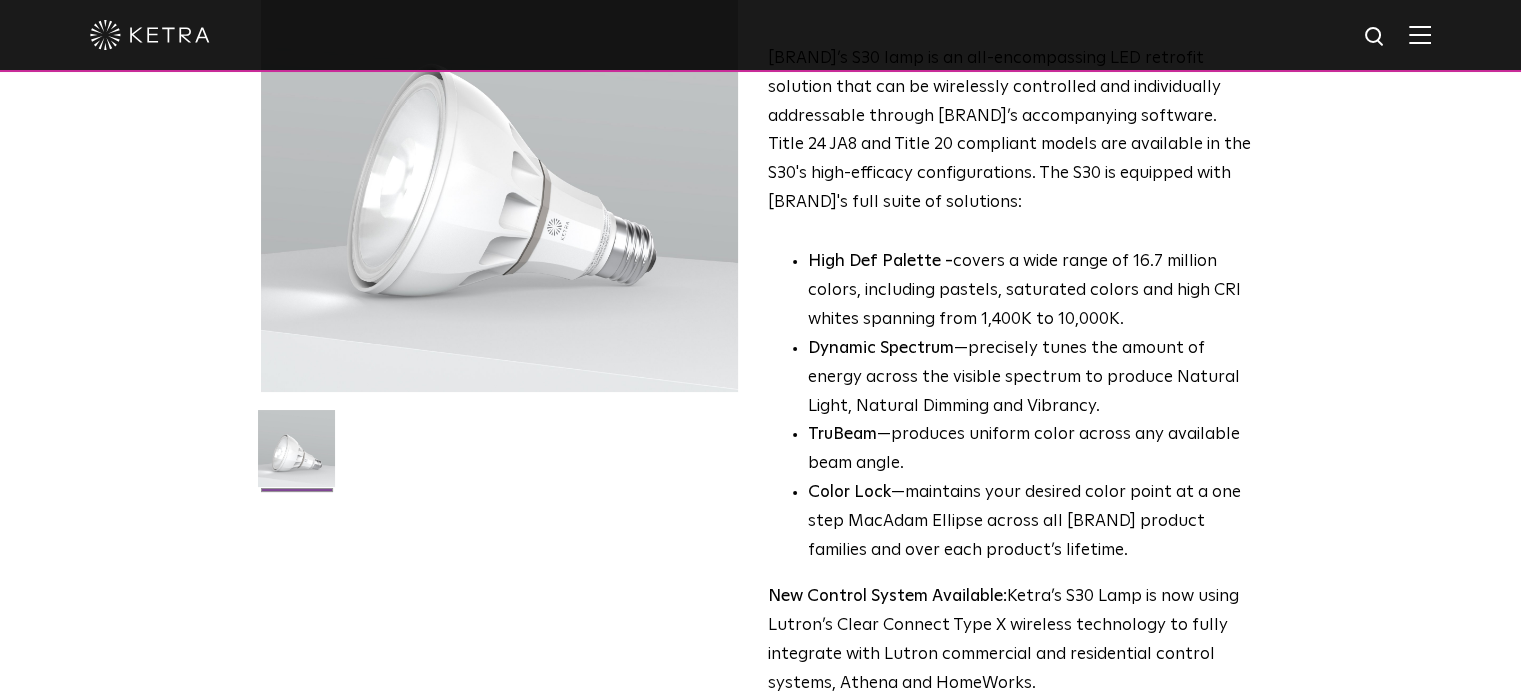scroll, scrollTop: 0, scrollLeft: 0, axis: both 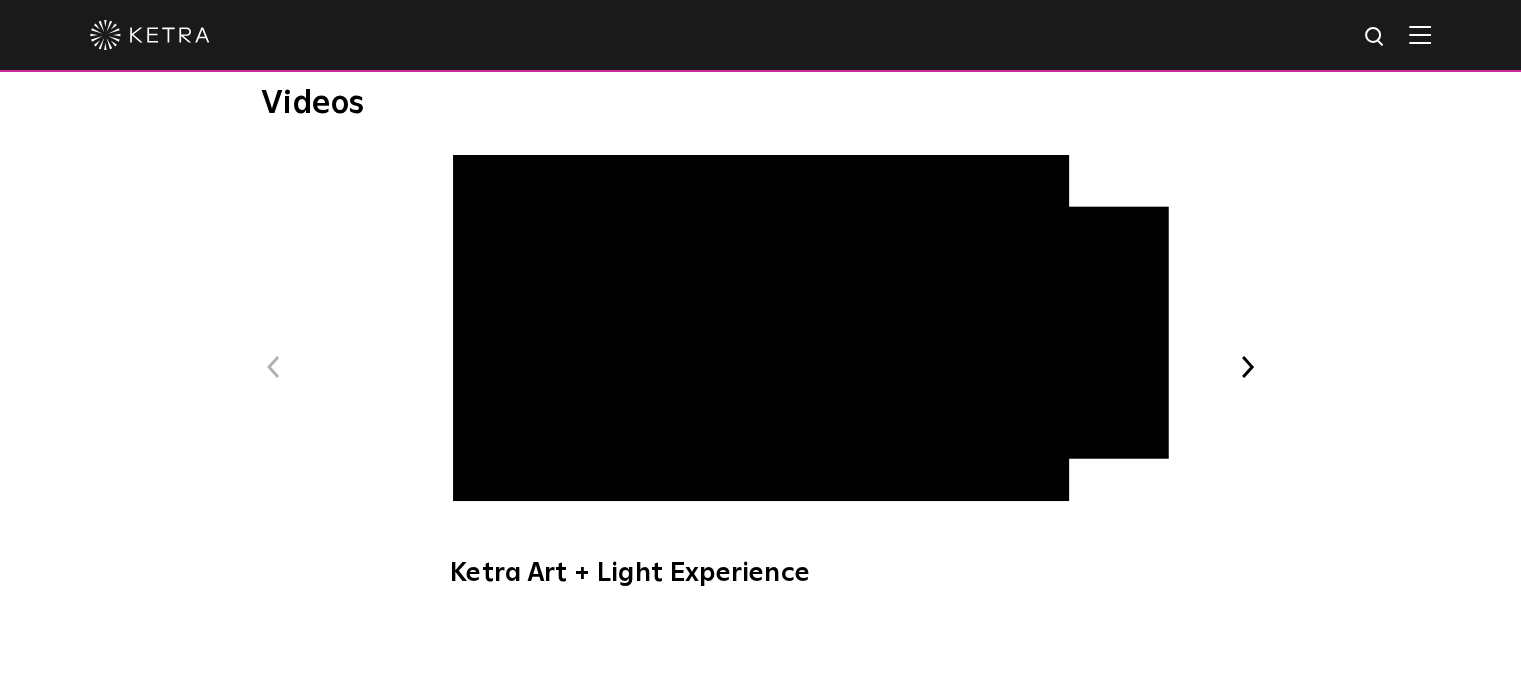 click on "Next" at bounding box center [1248, 367] 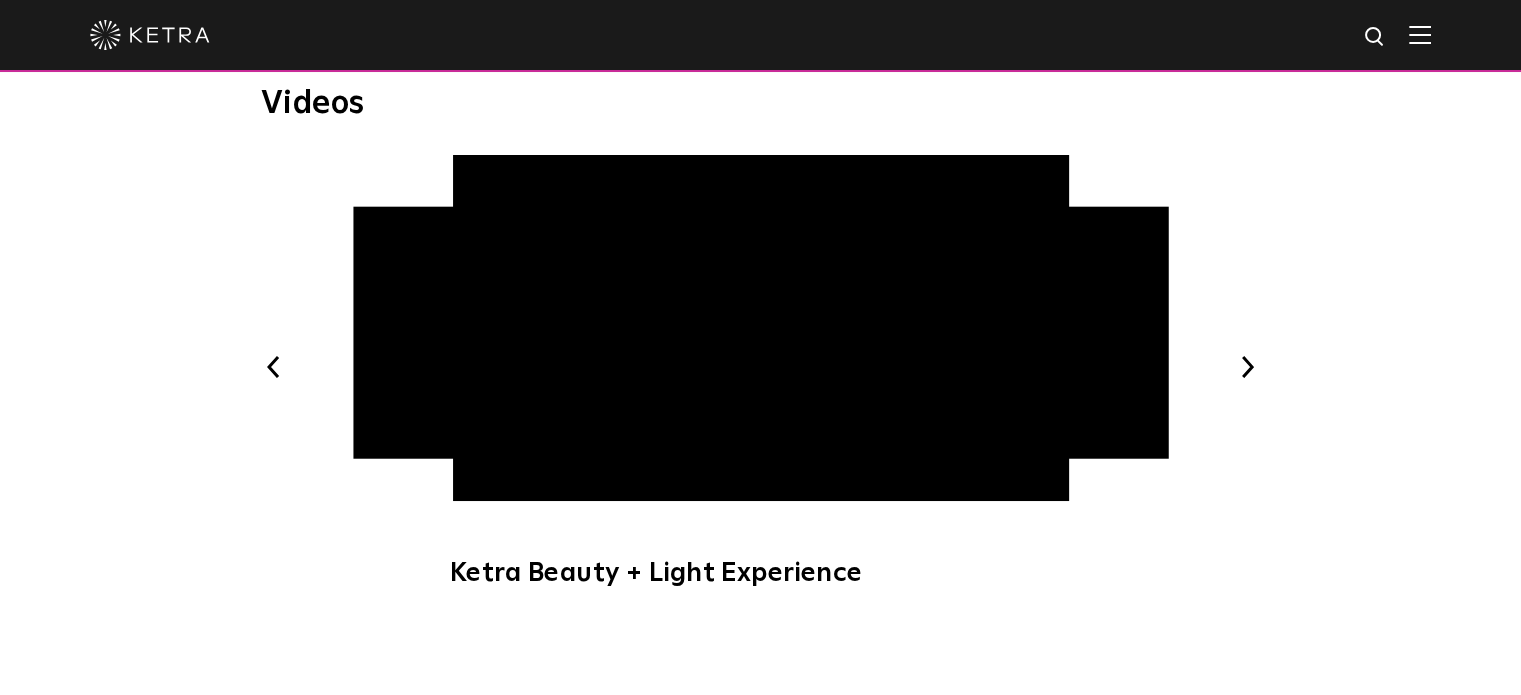 click on "Next" at bounding box center [1248, 367] 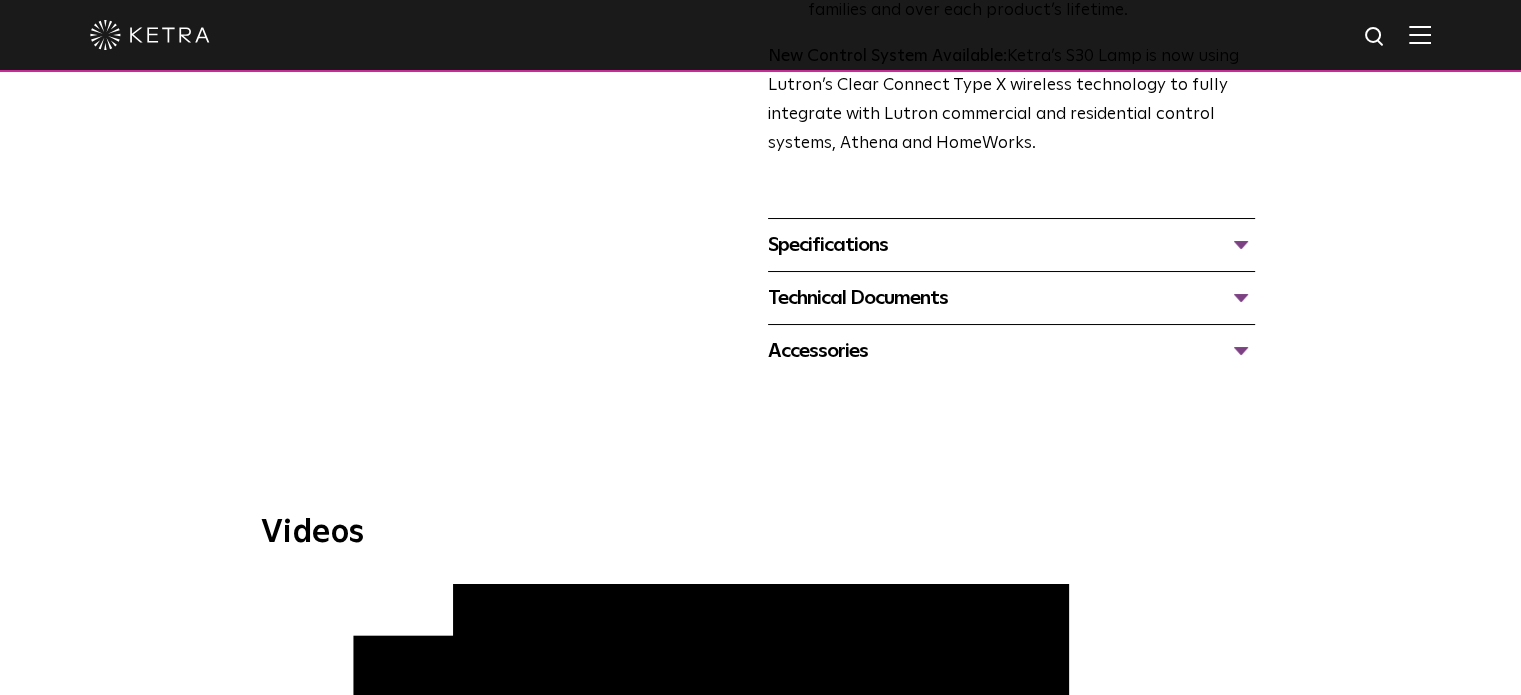 scroll, scrollTop: 790, scrollLeft: 0, axis: vertical 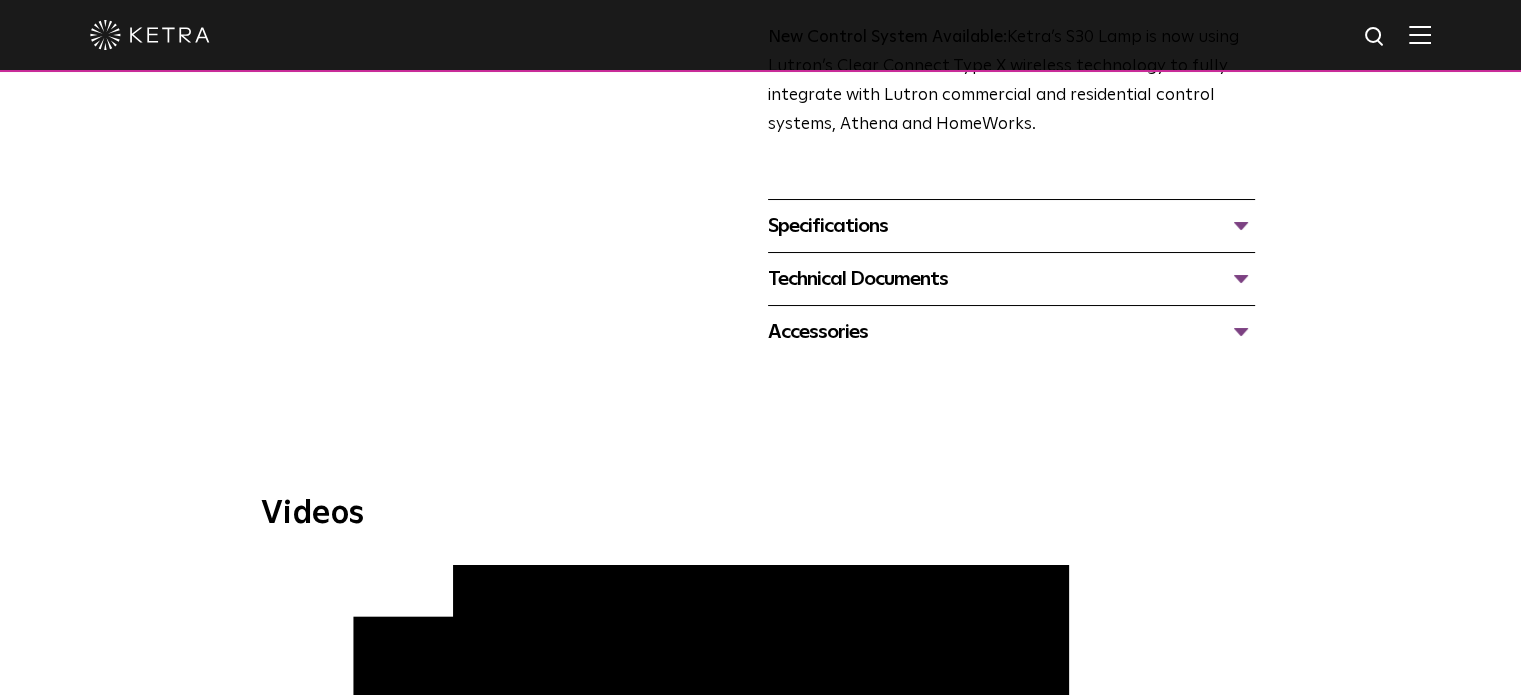 click on "Specifications" at bounding box center [1011, 226] 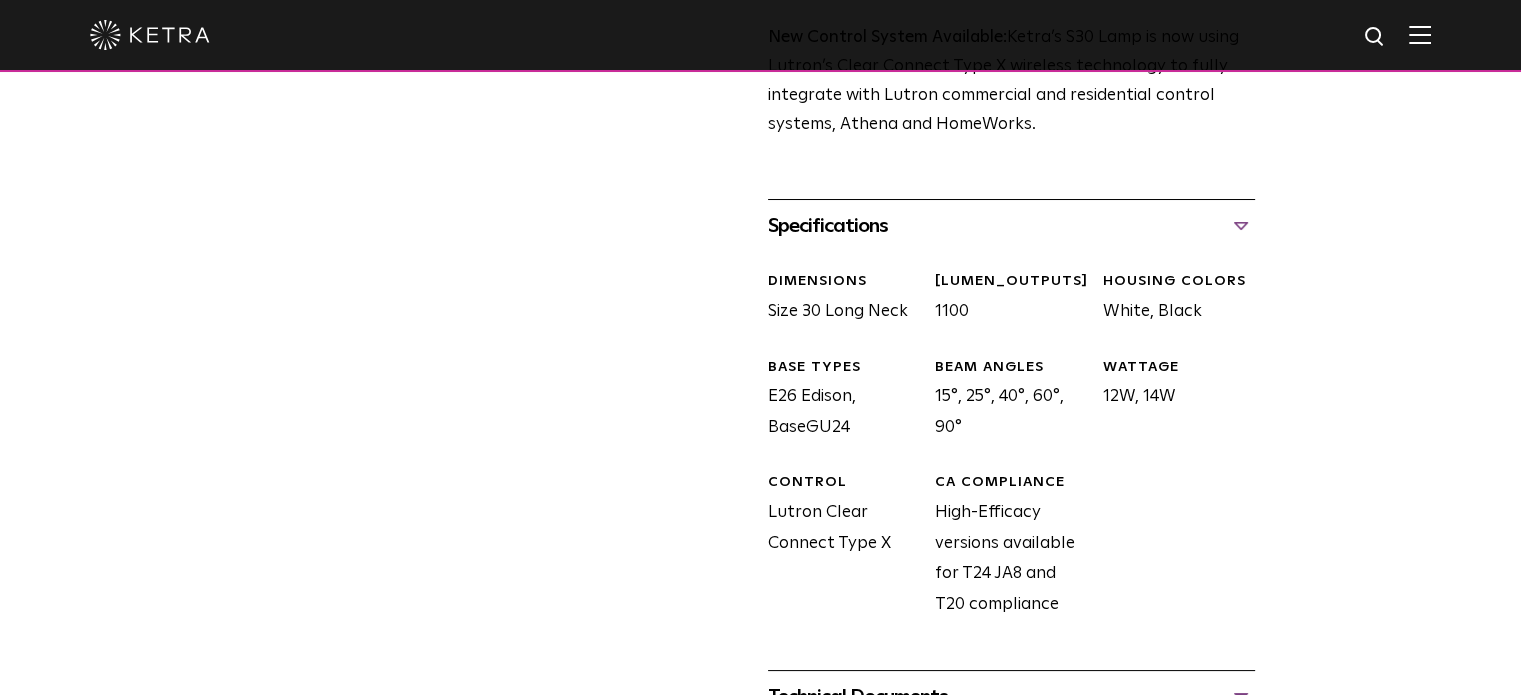 drag, startPoint x: 910, startPoint y: 301, endPoint x: 1170, endPoint y: 323, distance: 260.9291 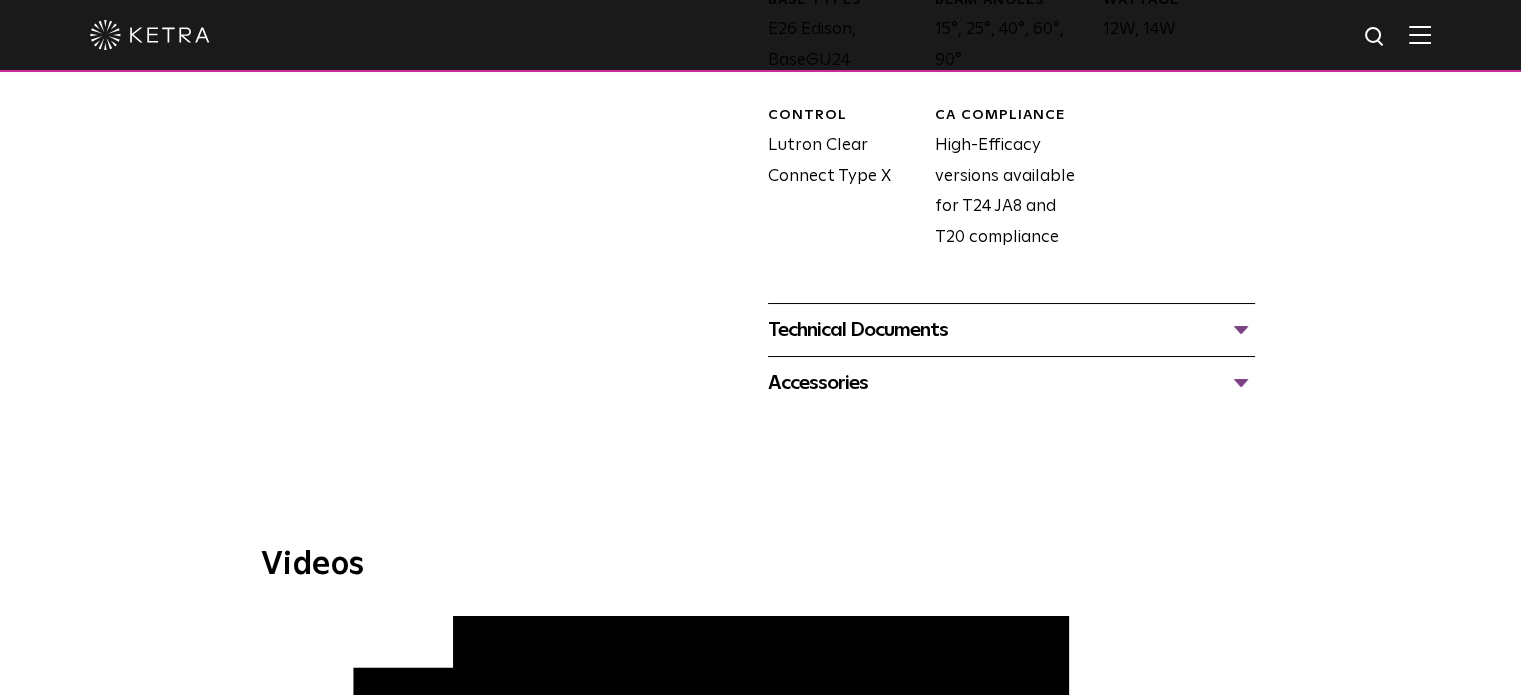 scroll, scrollTop: 1190, scrollLeft: 0, axis: vertical 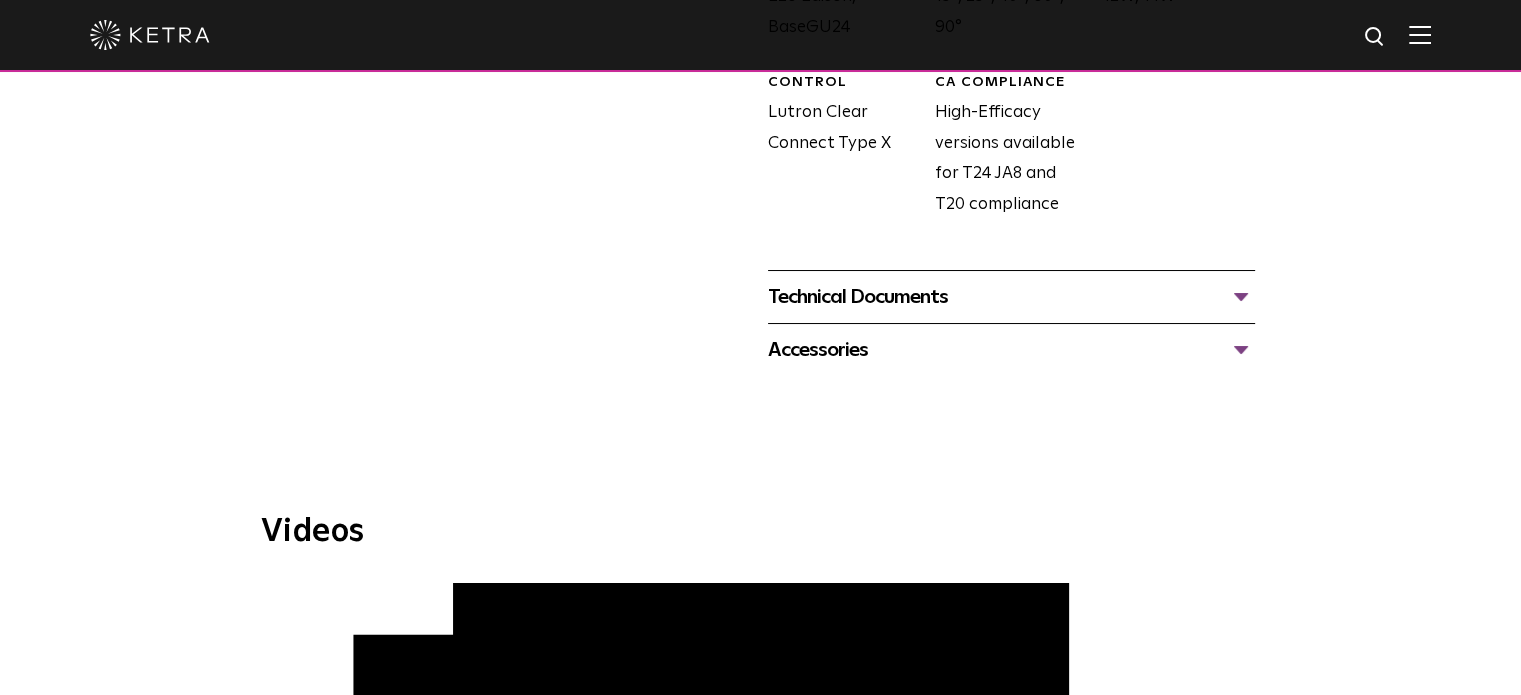click on "Technical Documents" at bounding box center [1011, 297] 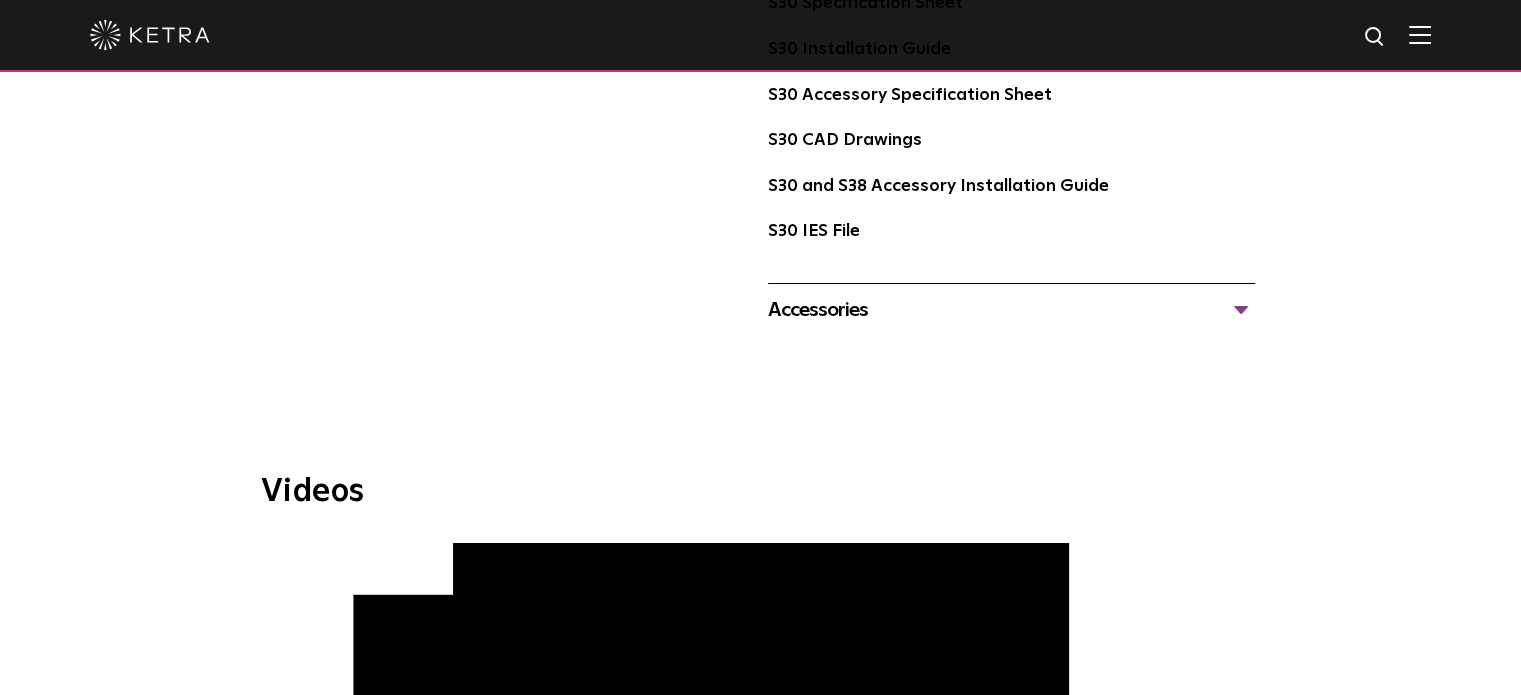 scroll, scrollTop: 1590, scrollLeft: 0, axis: vertical 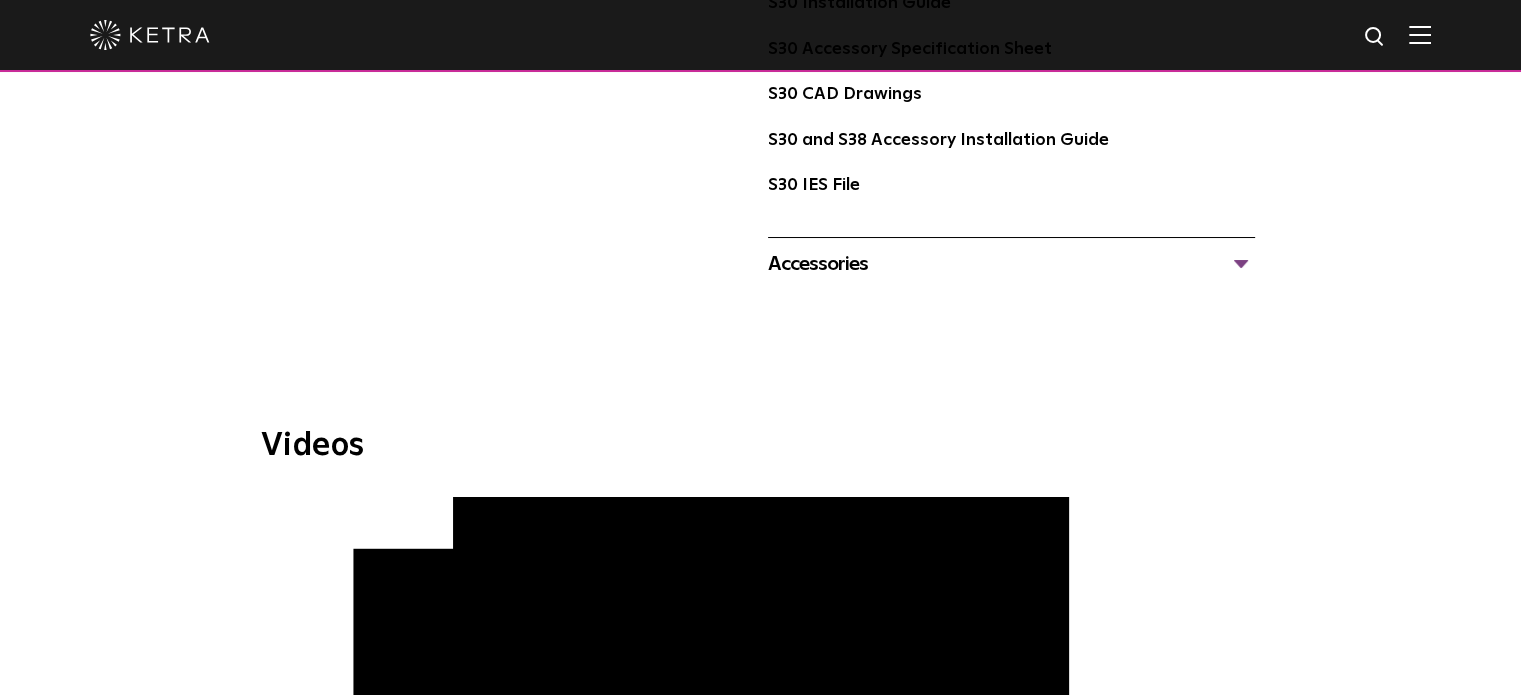 click on "Accessories" at bounding box center (1011, 264) 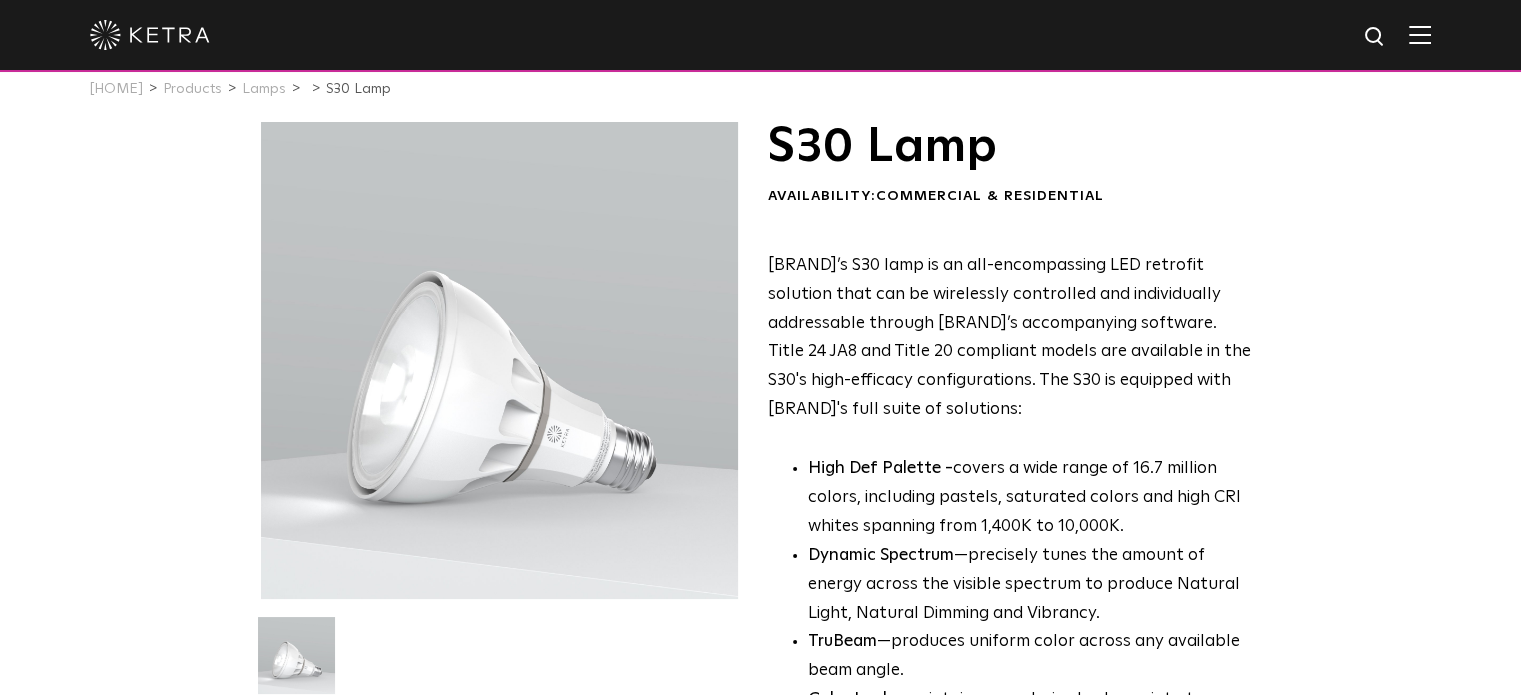 scroll, scrollTop: 0, scrollLeft: 0, axis: both 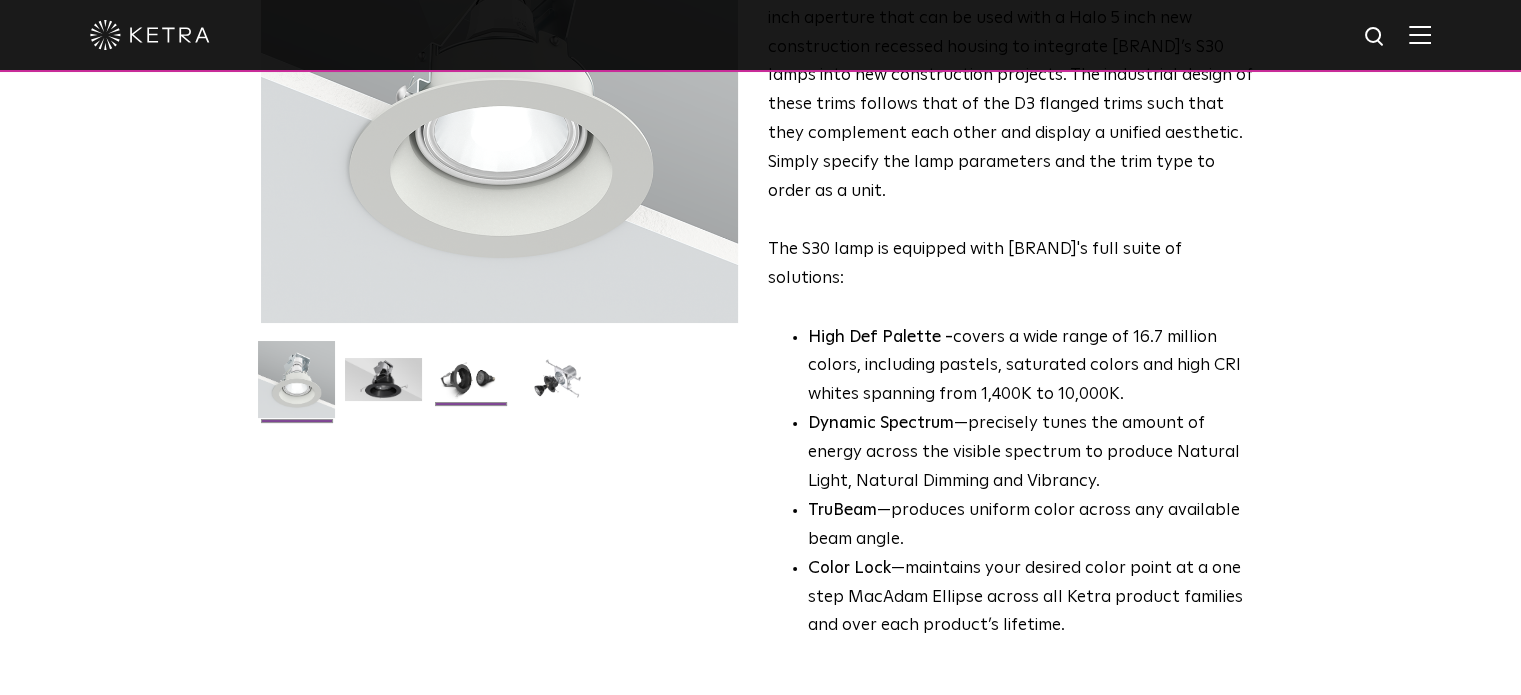 click at bounding box center (470, 387) 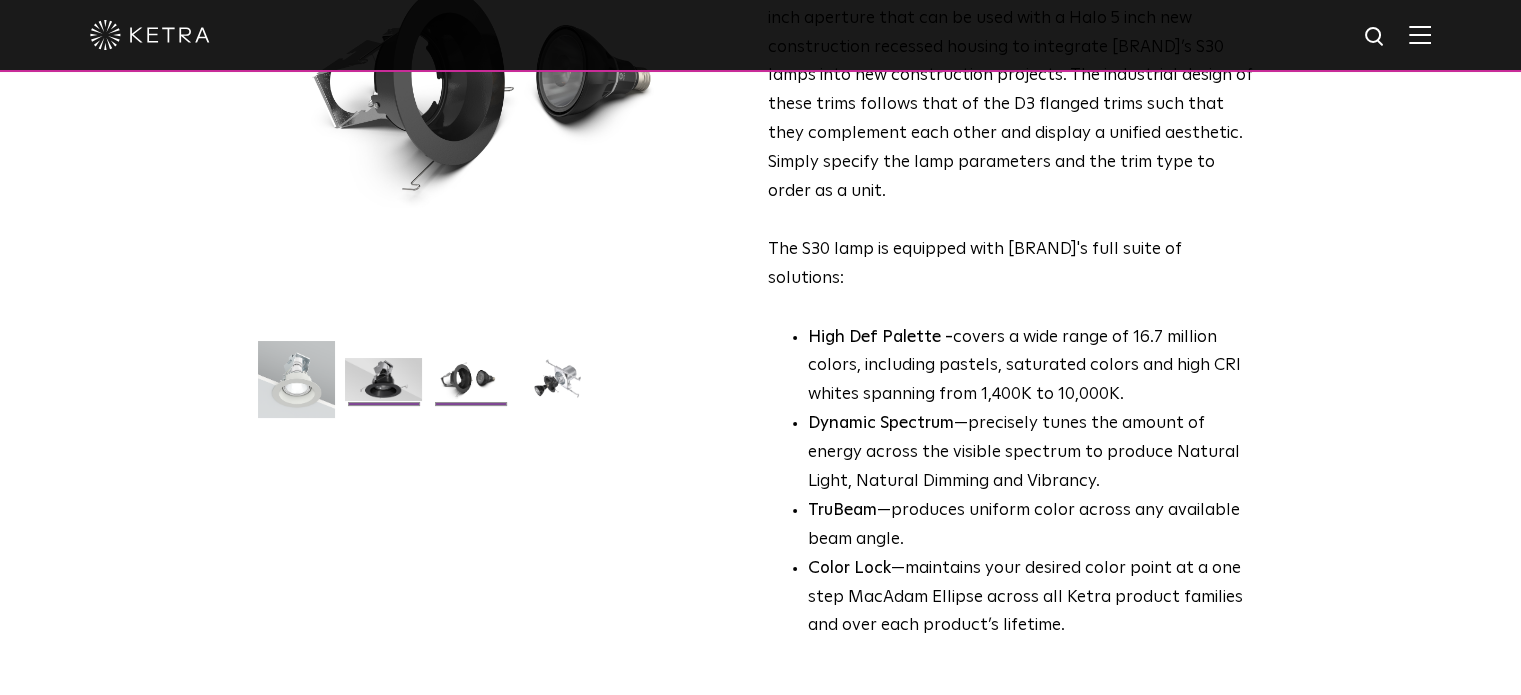 click at bounding box center (383, 387) 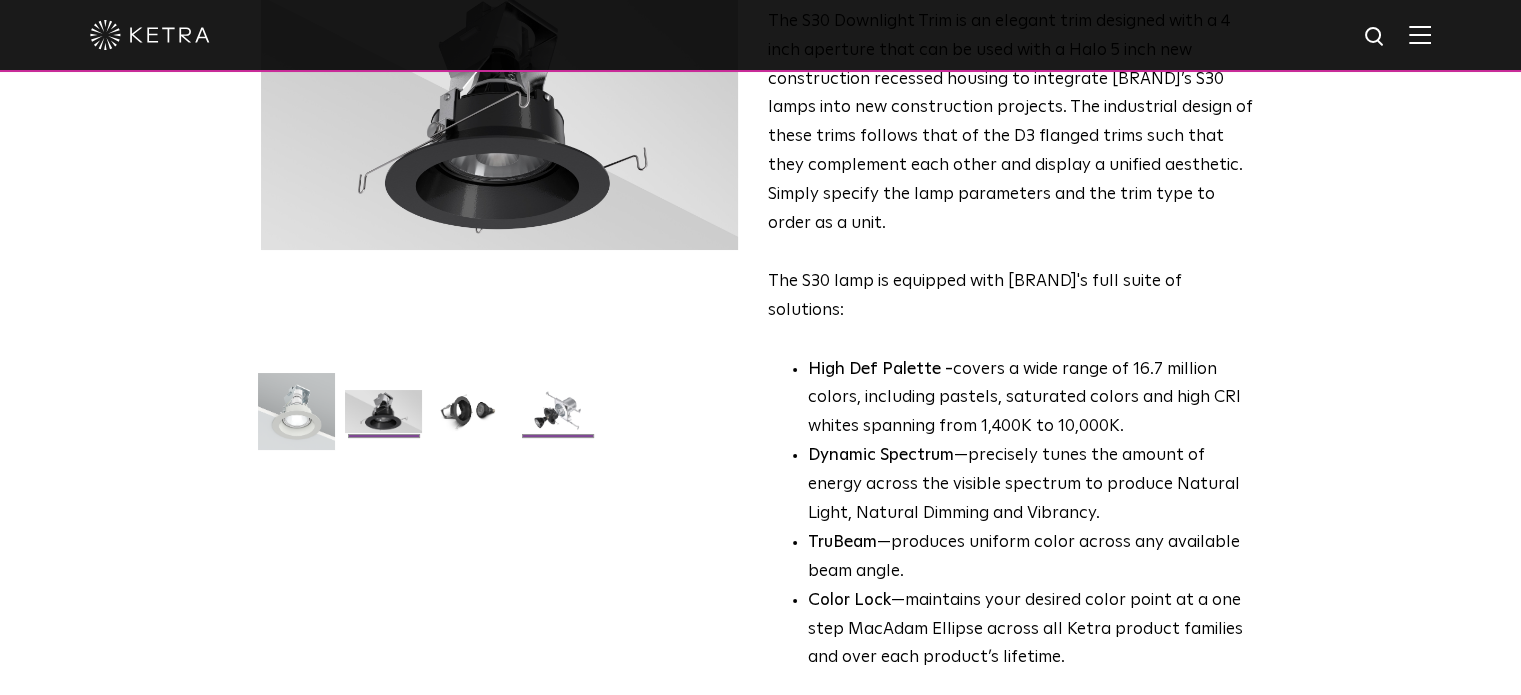 scroll, scrollTop: 0, scrollLeft: 0, axis: both 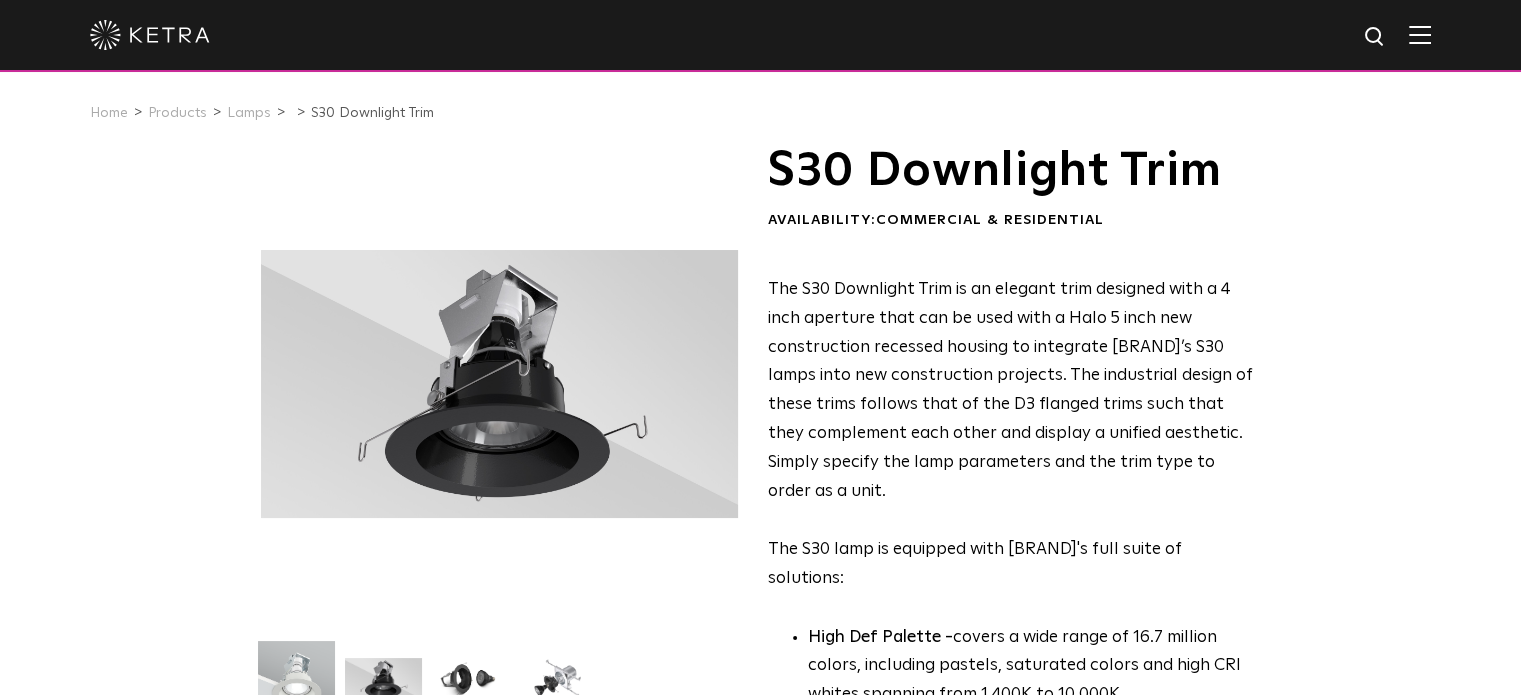 drag, startPoint x: 512, startPoint y: 396, endPoint x: 601, endPoint y: 362, distance: 95.27329 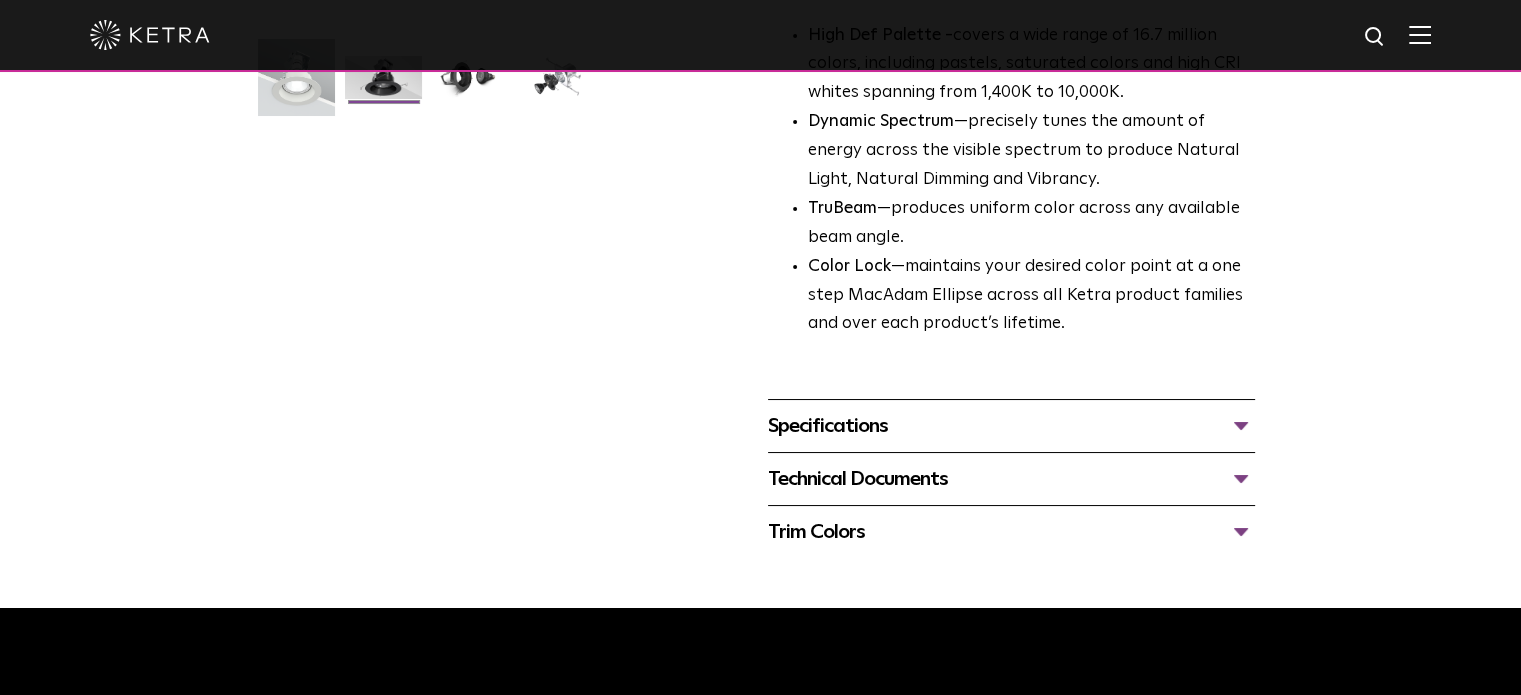 scroll, scrollTop: 700, scrollLeft: 0, axis: vertical 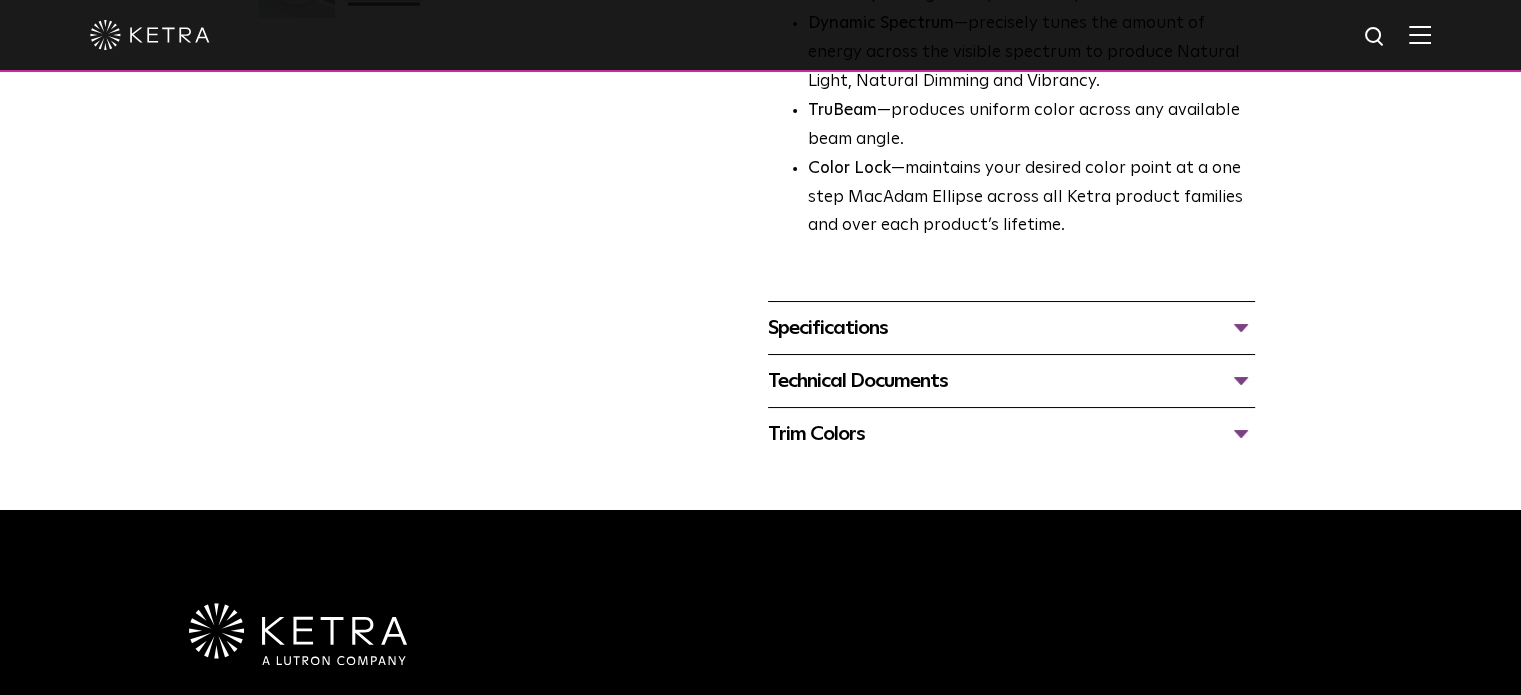 click on "Trim Colors" at bounding box center (1011, 405) 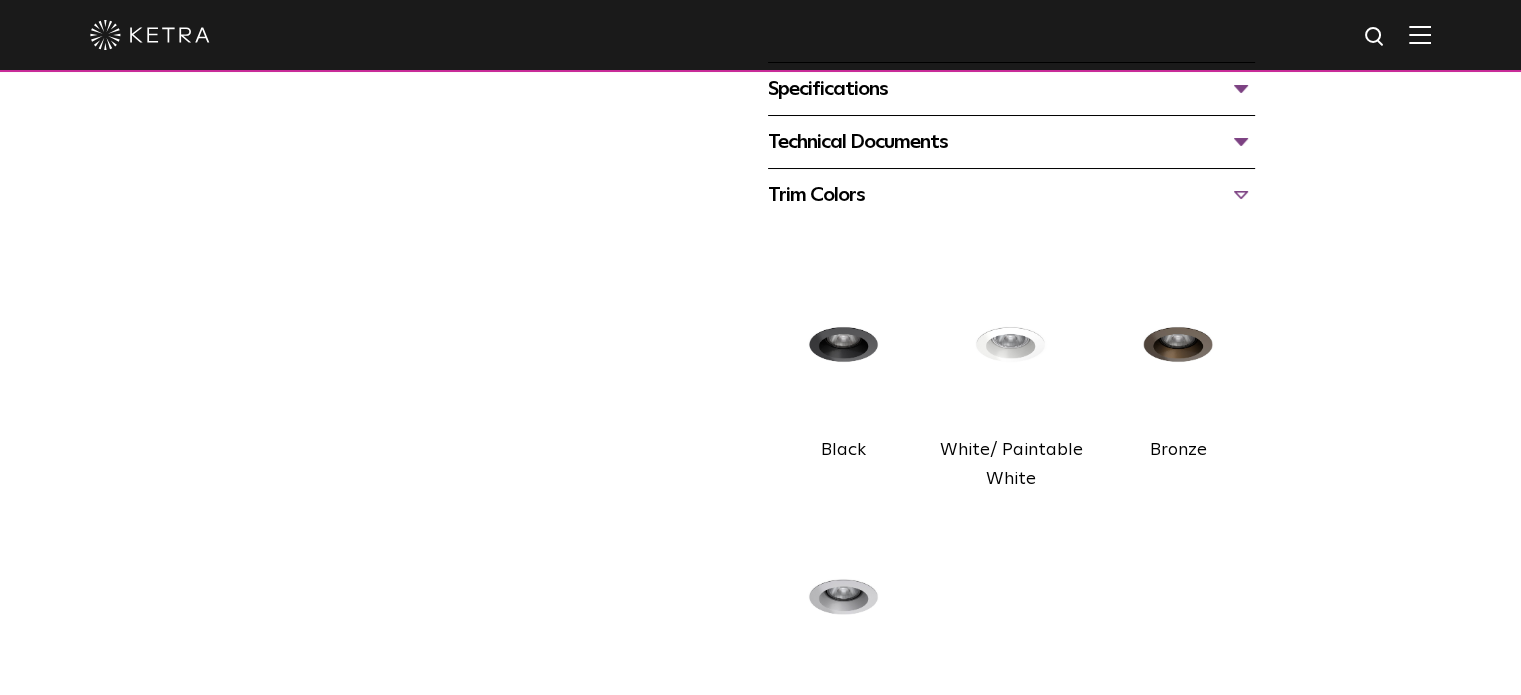 scroll, scrollTop: 1000, scrollLeft: 0, axis: vertical 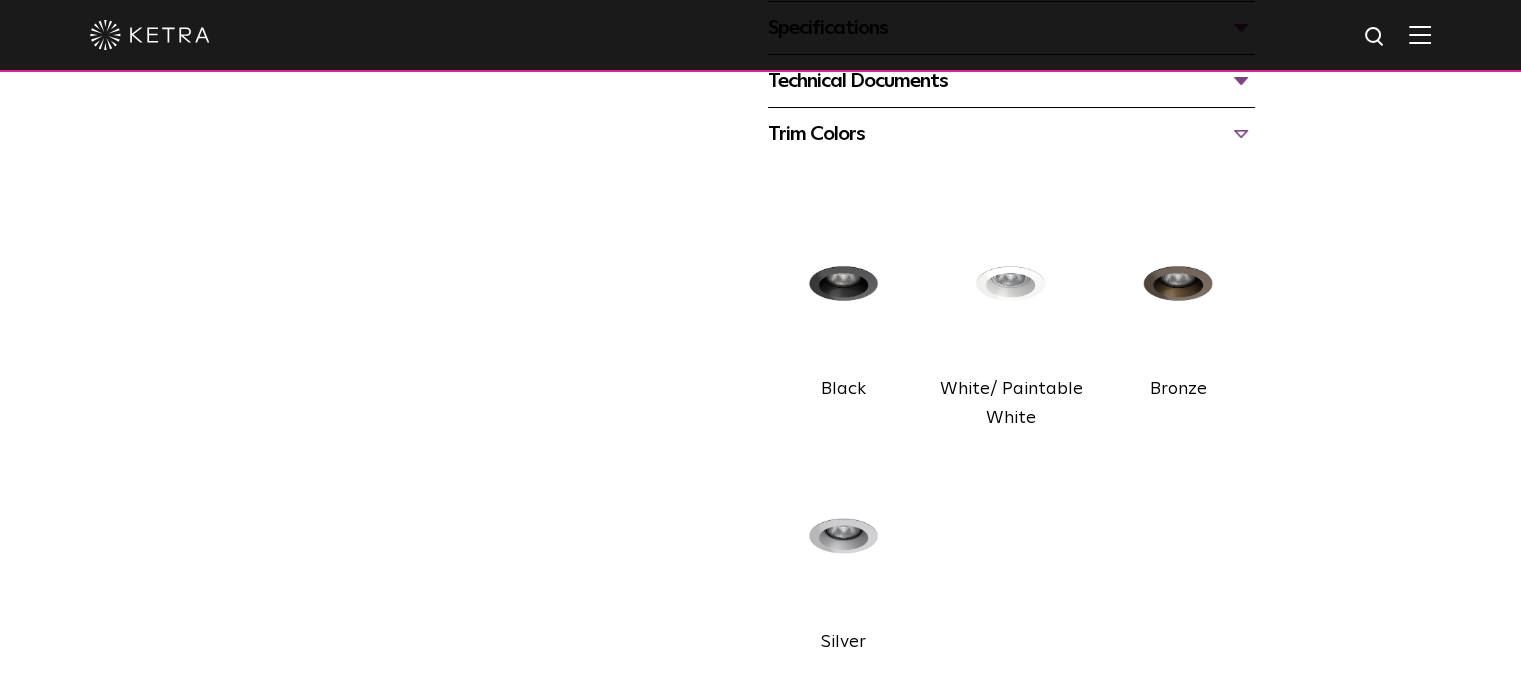 click at bounding box center (844, 256) 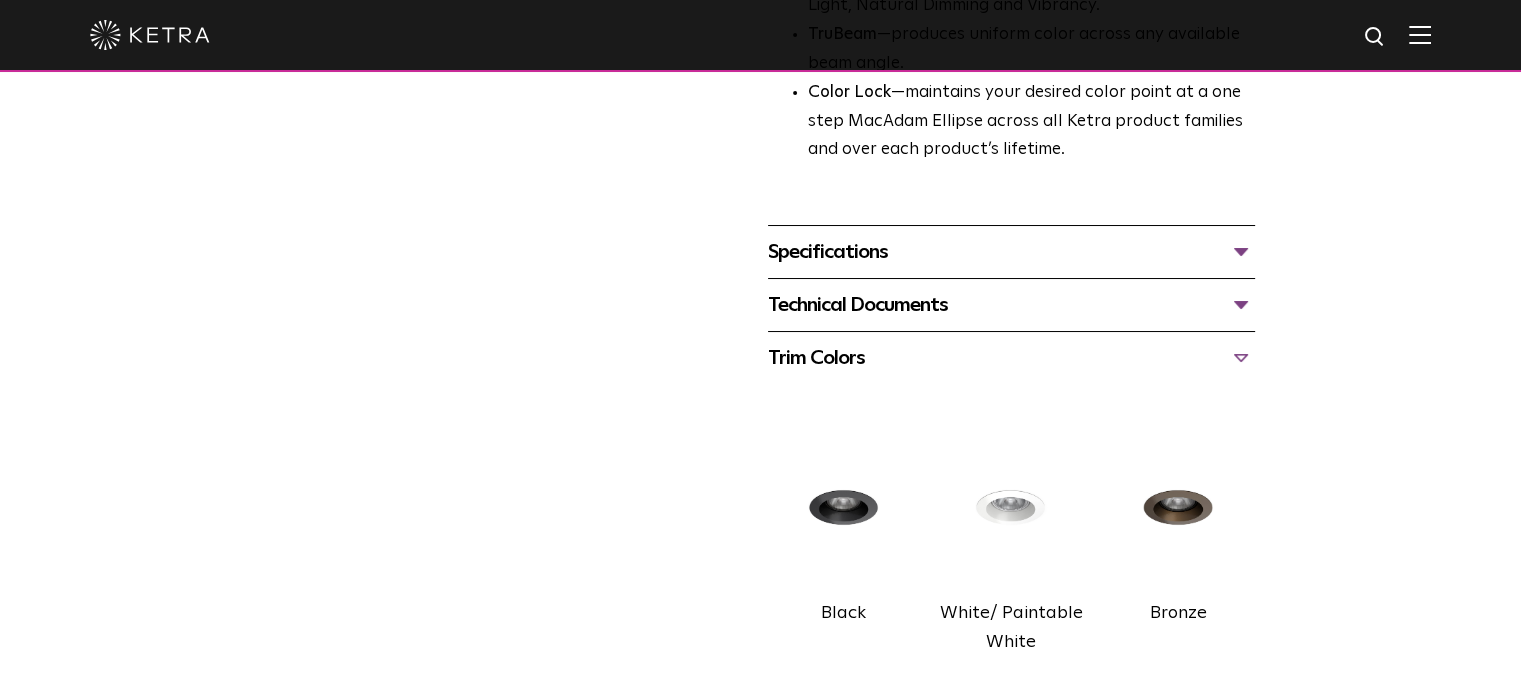 scroll, scrollTop: 700, scrollLeft: 0, axis: vertical 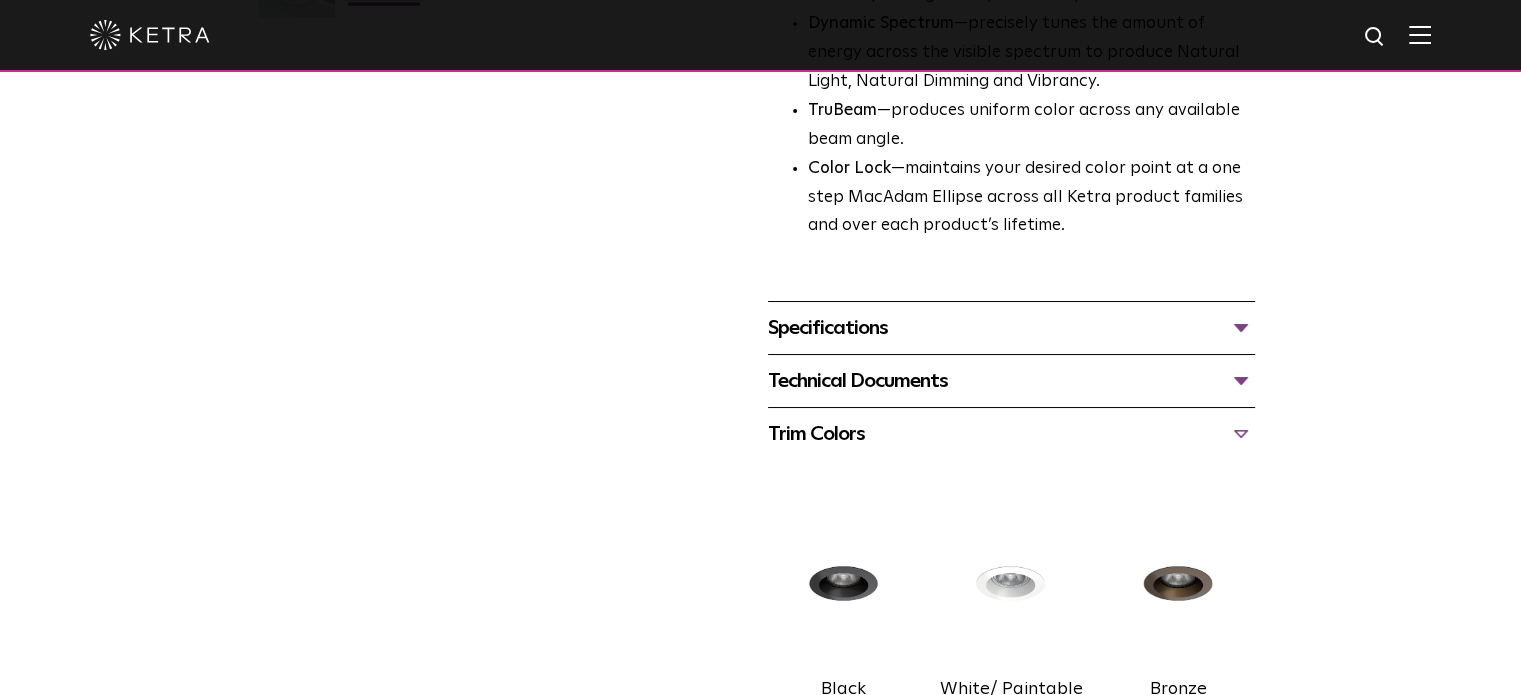 click on "Technical Documents" at bounding box center (1011, 352) 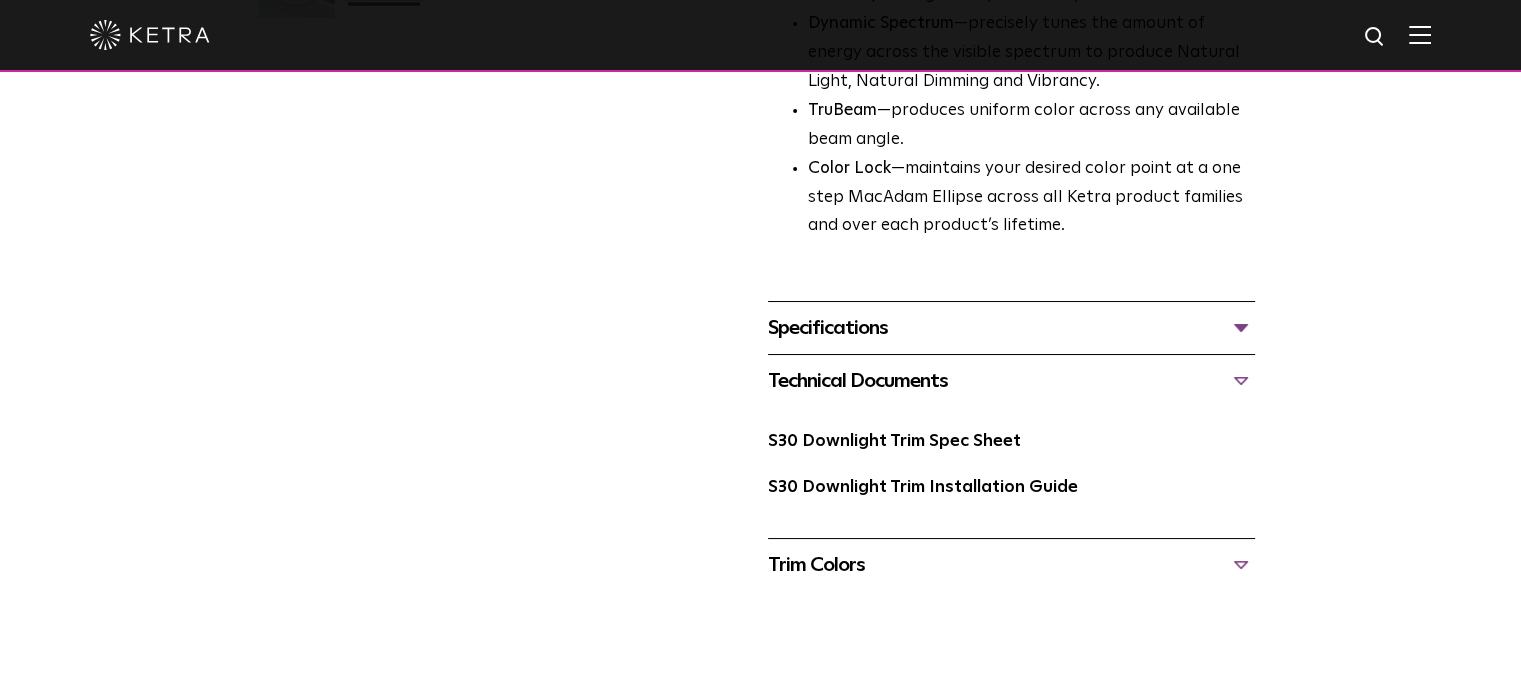 click on "Specifications" at bounding box center [1011, 299] 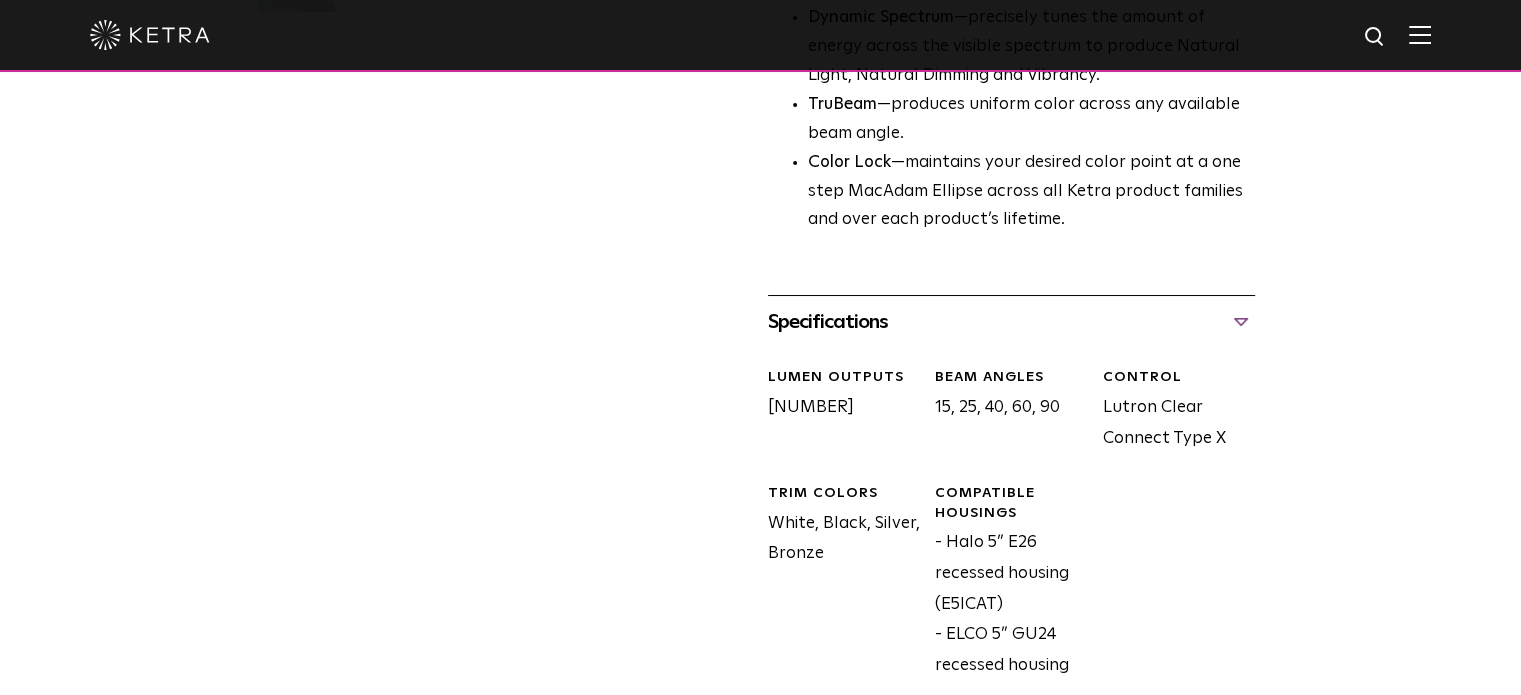 scroll, scrollTop: 1100, scrollLeft: 0, axis: vertical 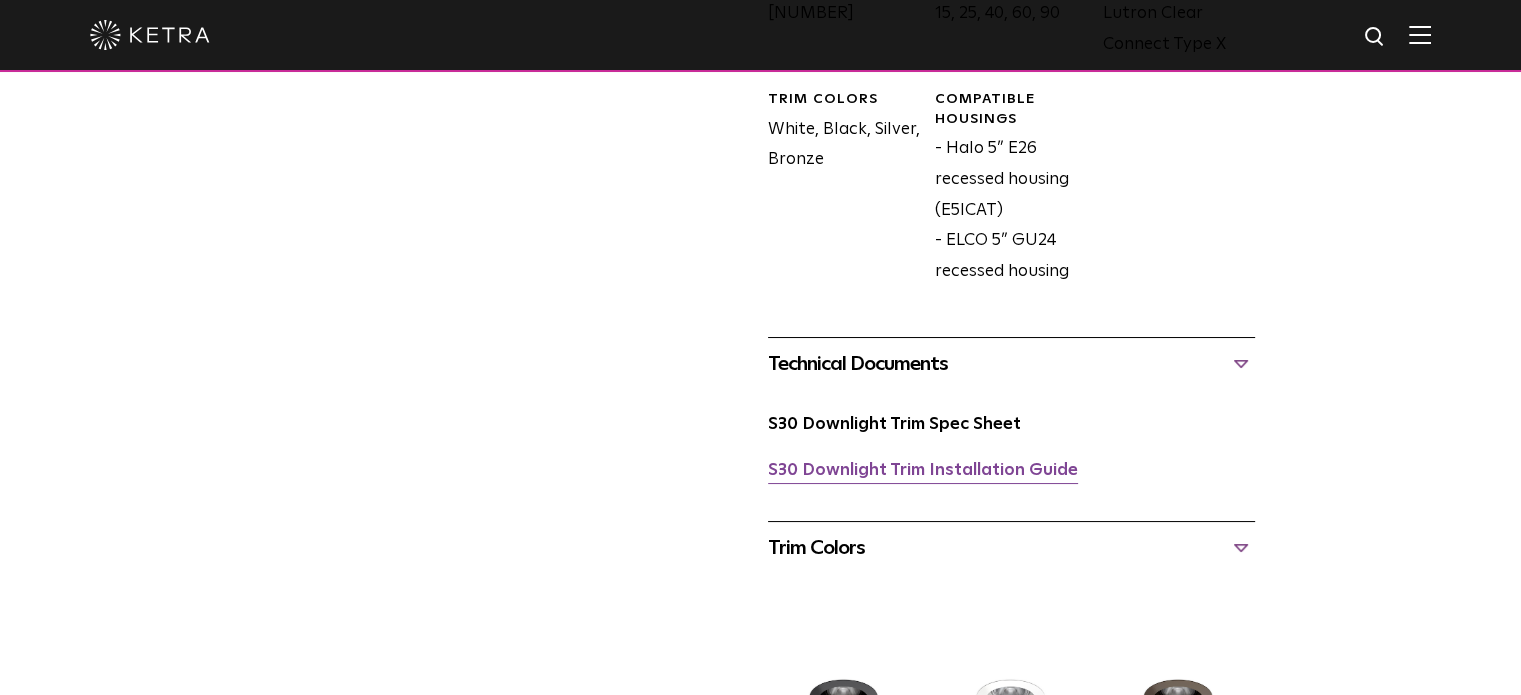 click on "S30 Downlight Trim Installation Guide" at bounding box center [923, 441] 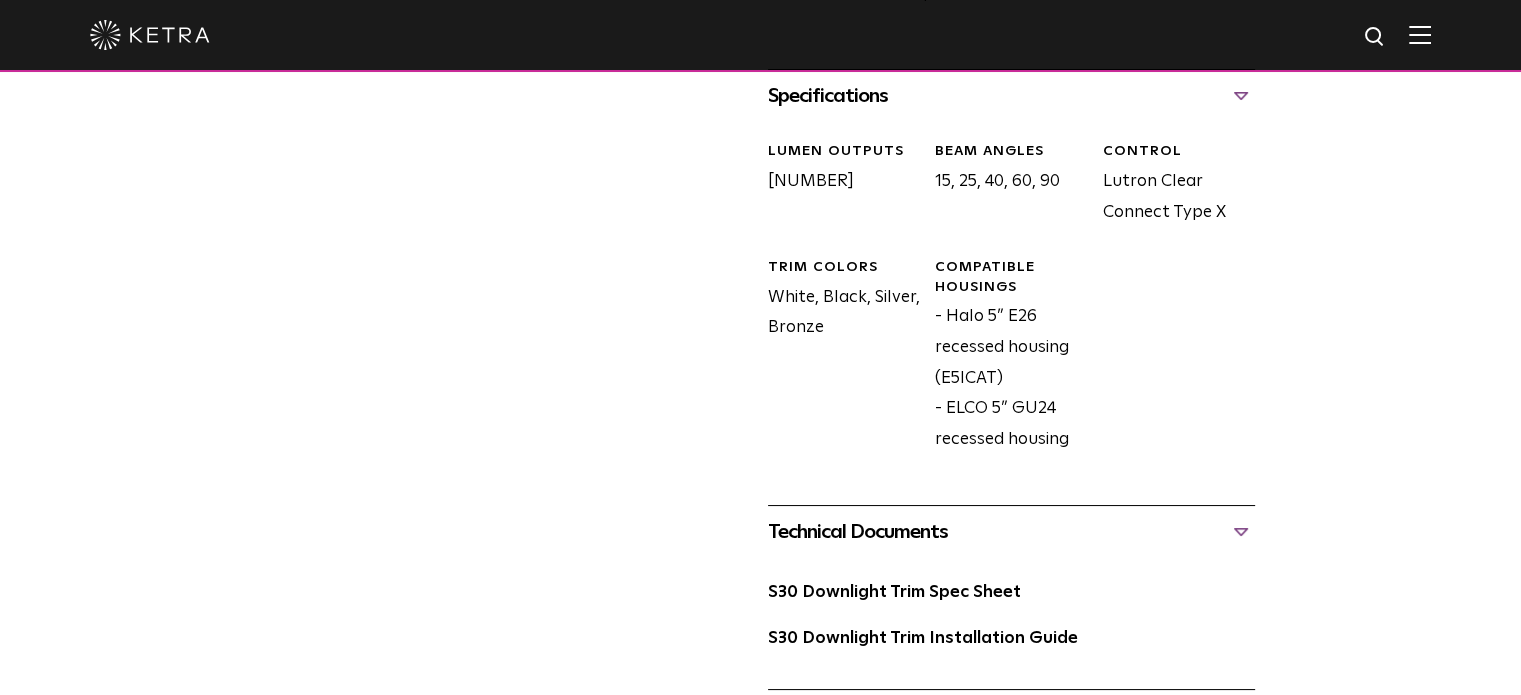 scroll, scrollTop: 1000, scrollLeft: 0, axis: vertical 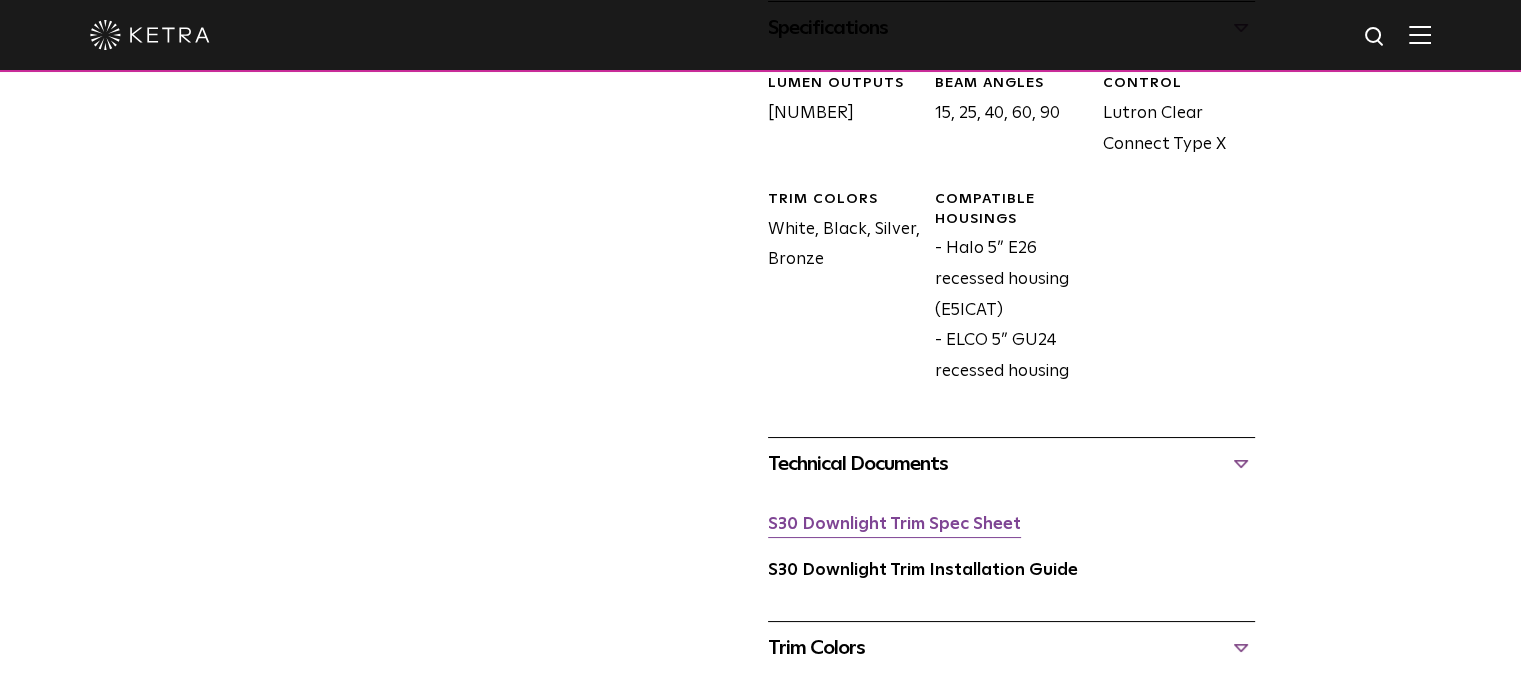 click on "S30 Downlight Trim Spec Sheet" at bounding box center (894, 495) 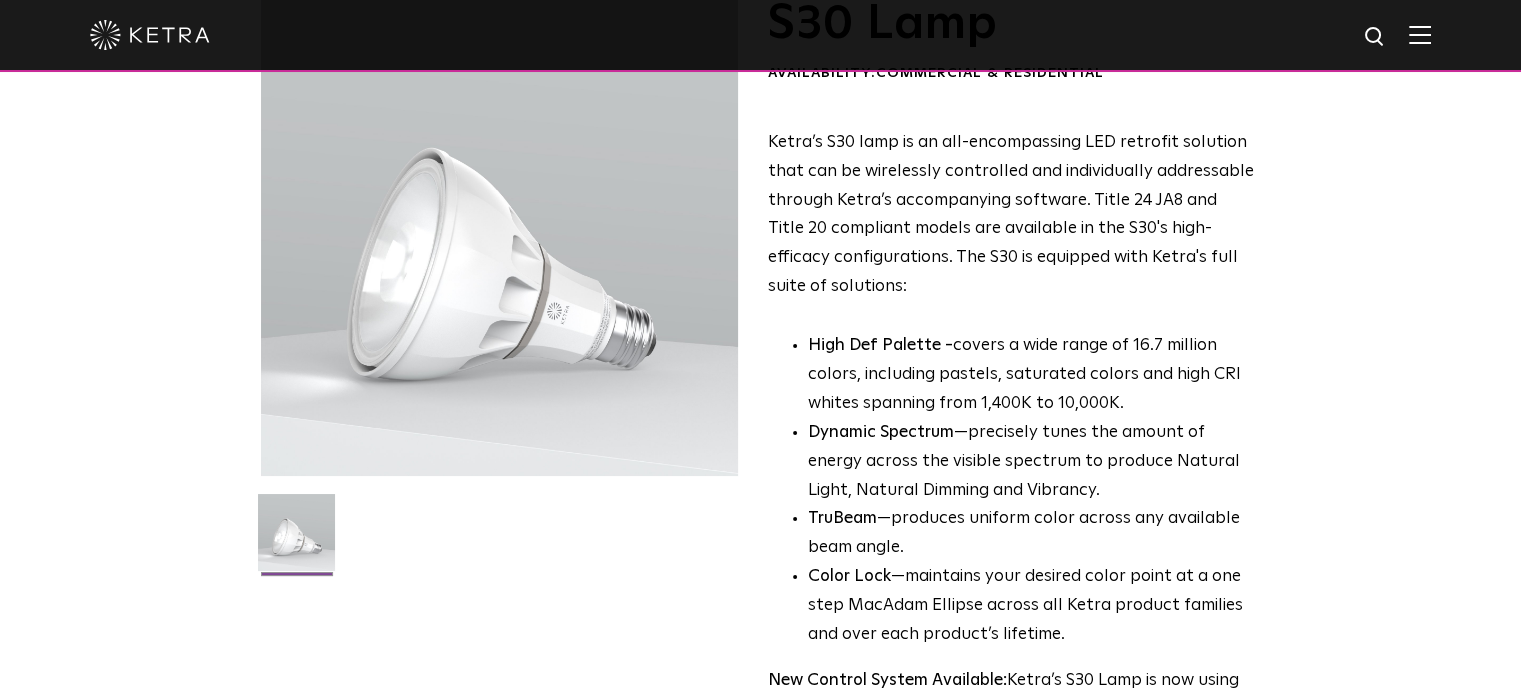 scroll, scrollTop: 200, scrollLeft: 0, axis: vertical 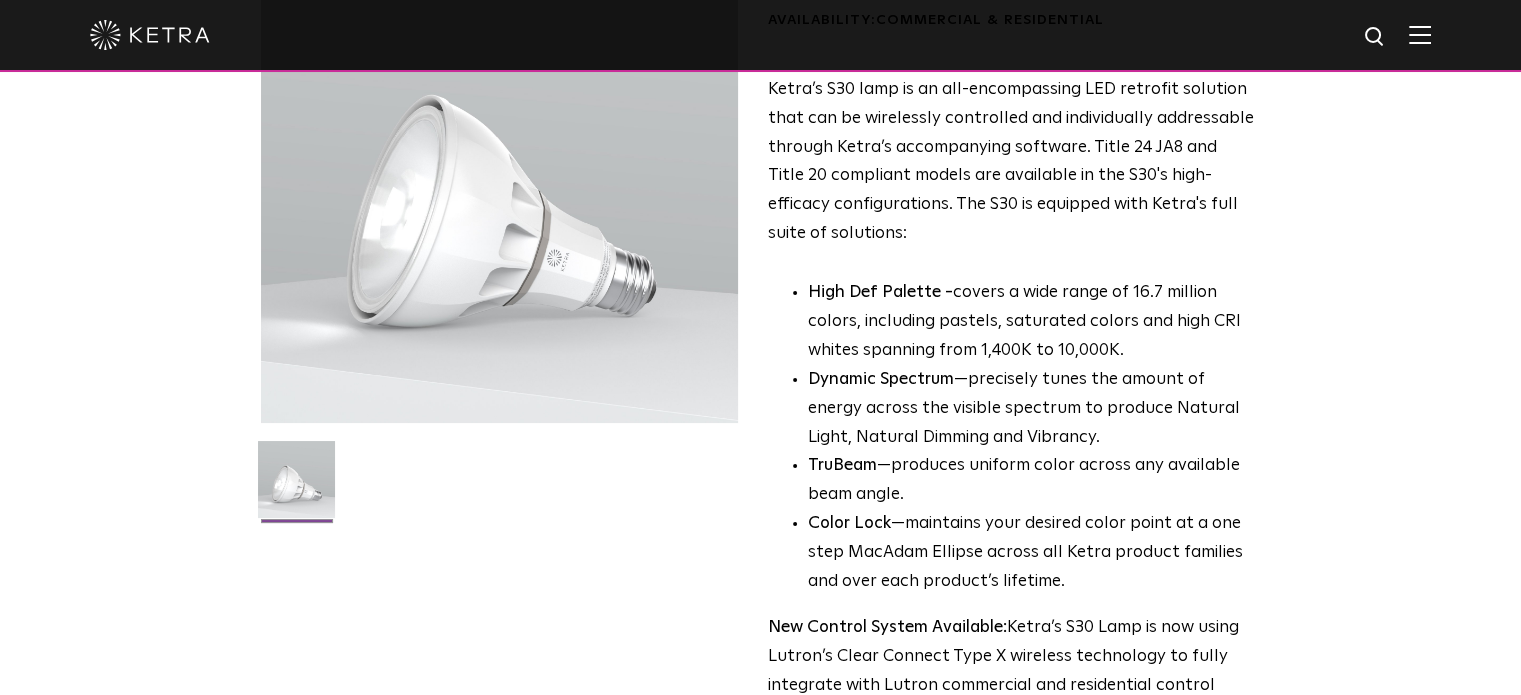 click at bounding box center [499, 492] 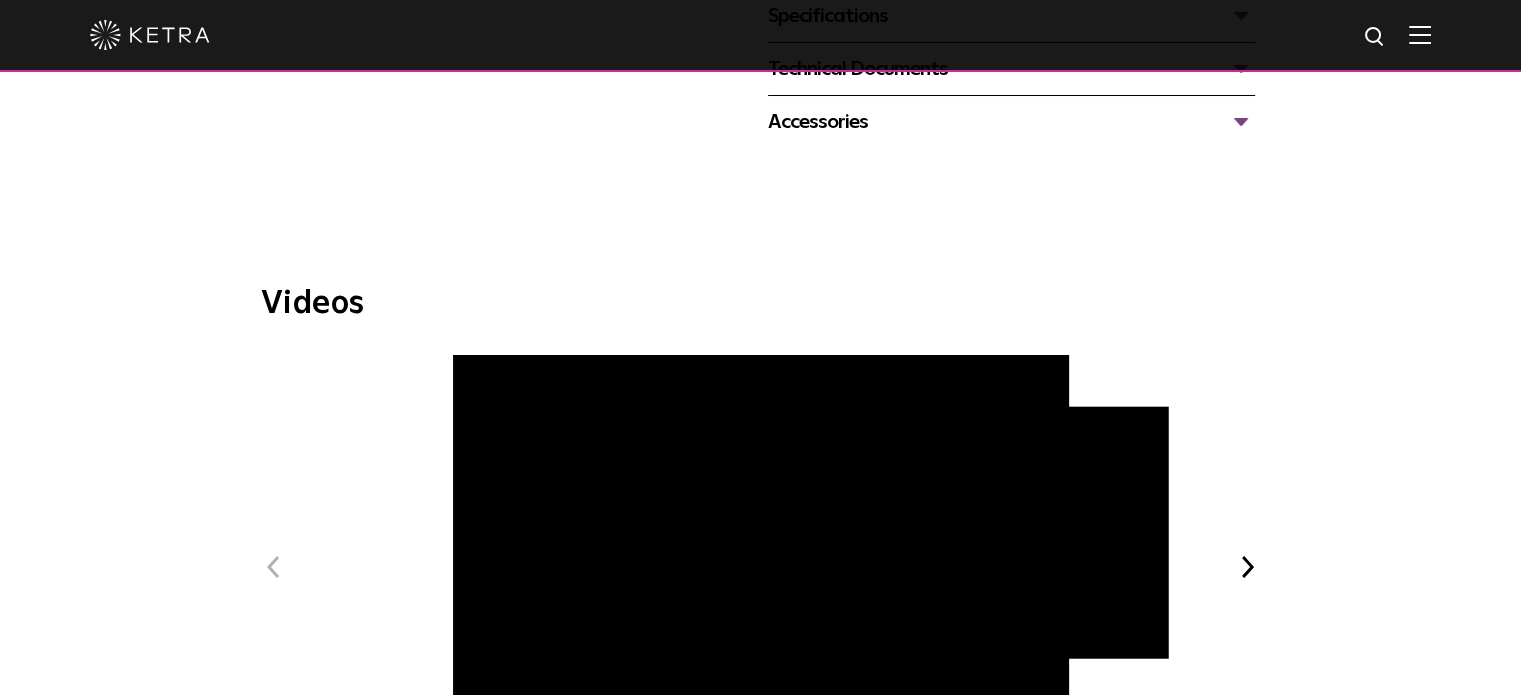 scroll, scrollTop: 600, scrollLeft: 0, axis: vertical 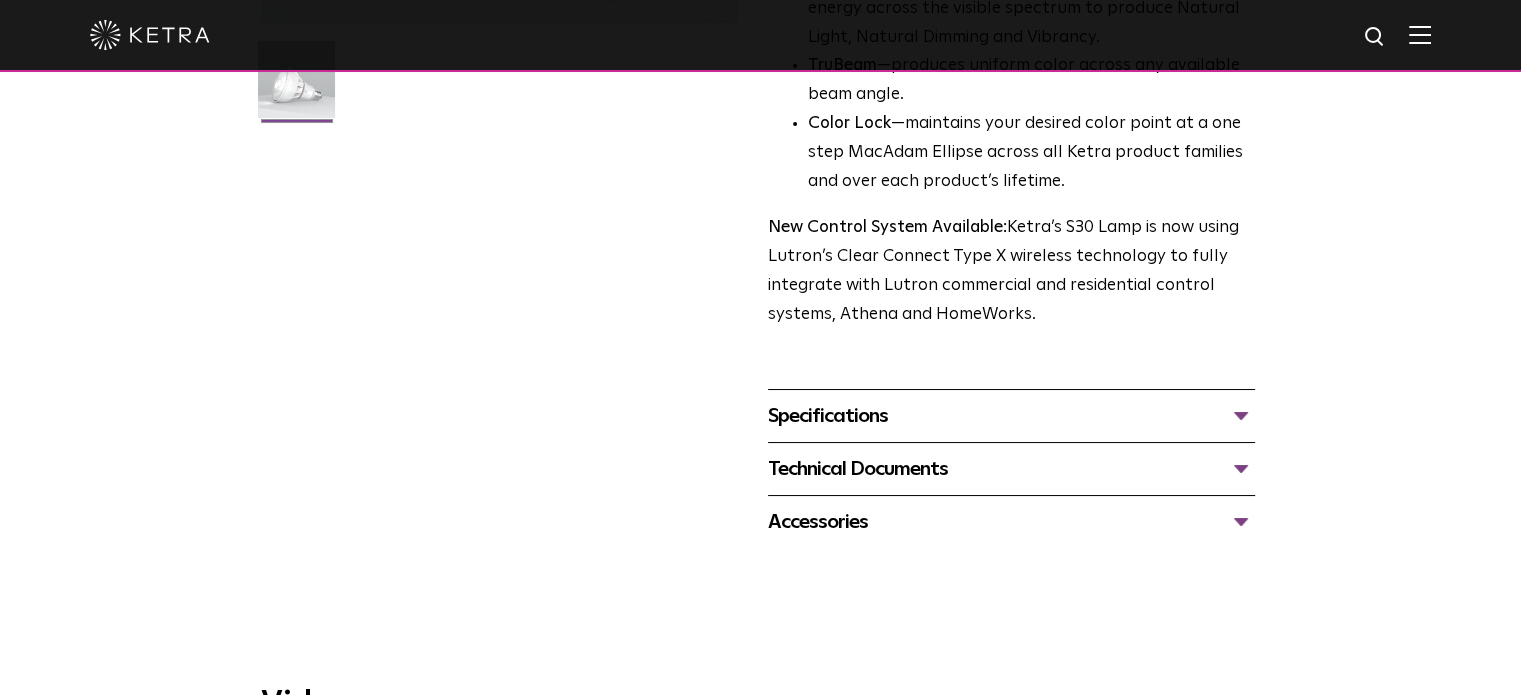 click on "Specifications" at bounding box center [1011, 416] 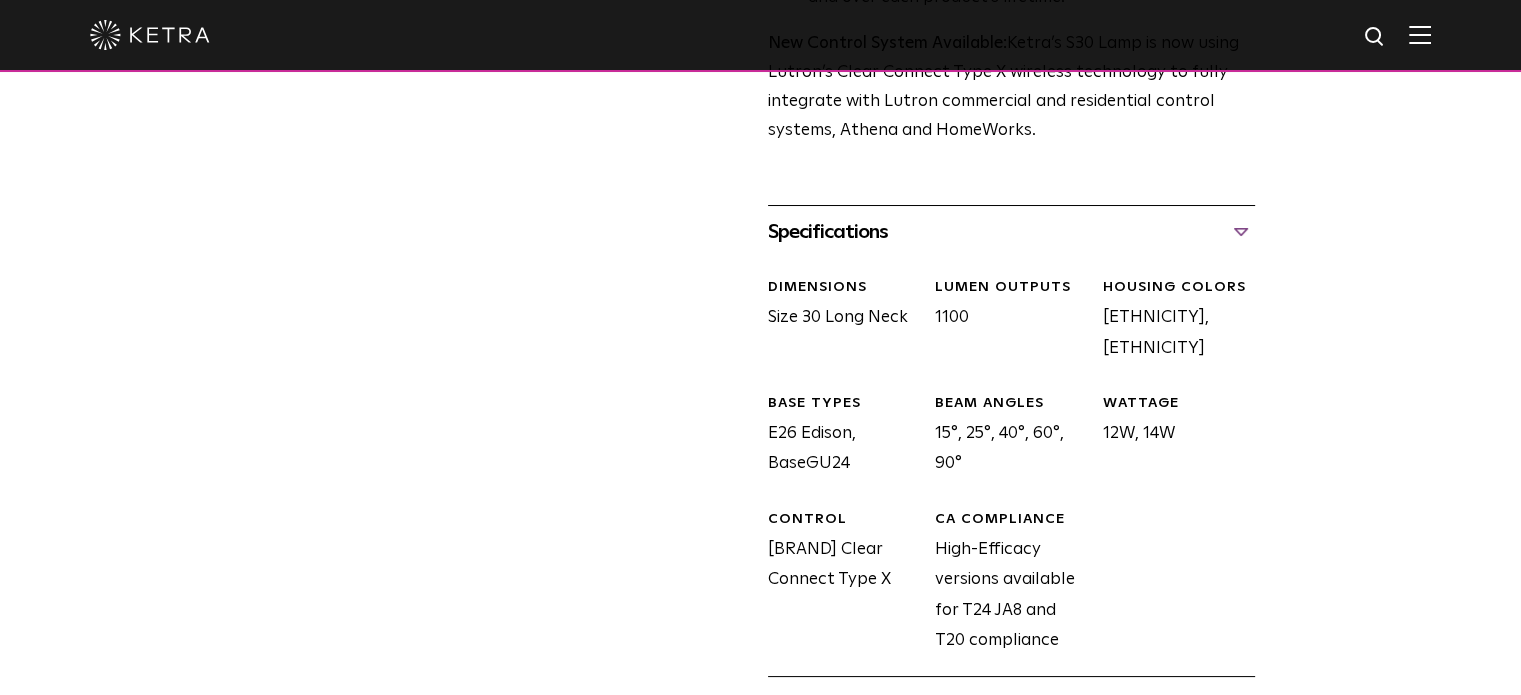 scroll, scrollTop: 1100, scrollLeft: 0, axis: vertical 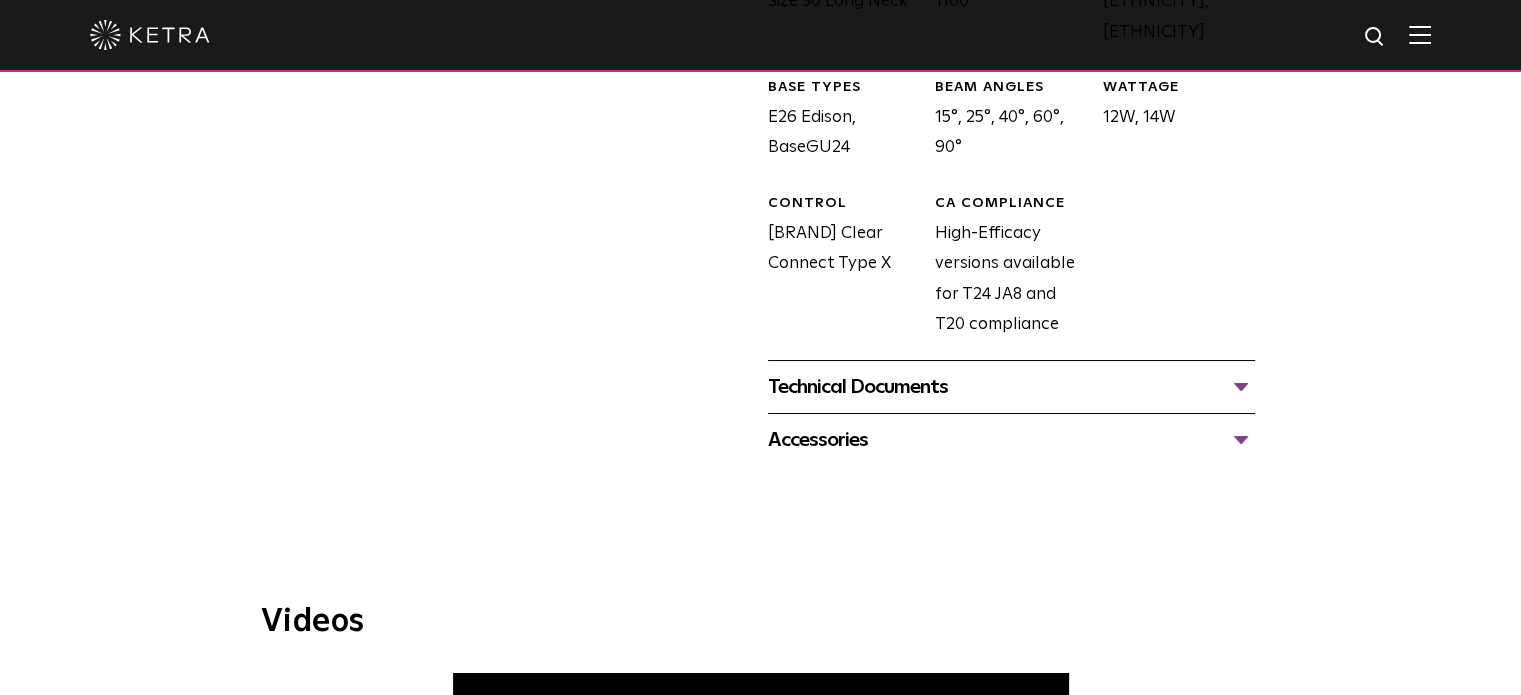 click on "Technical Documents" at bounding box center (1011, 387) 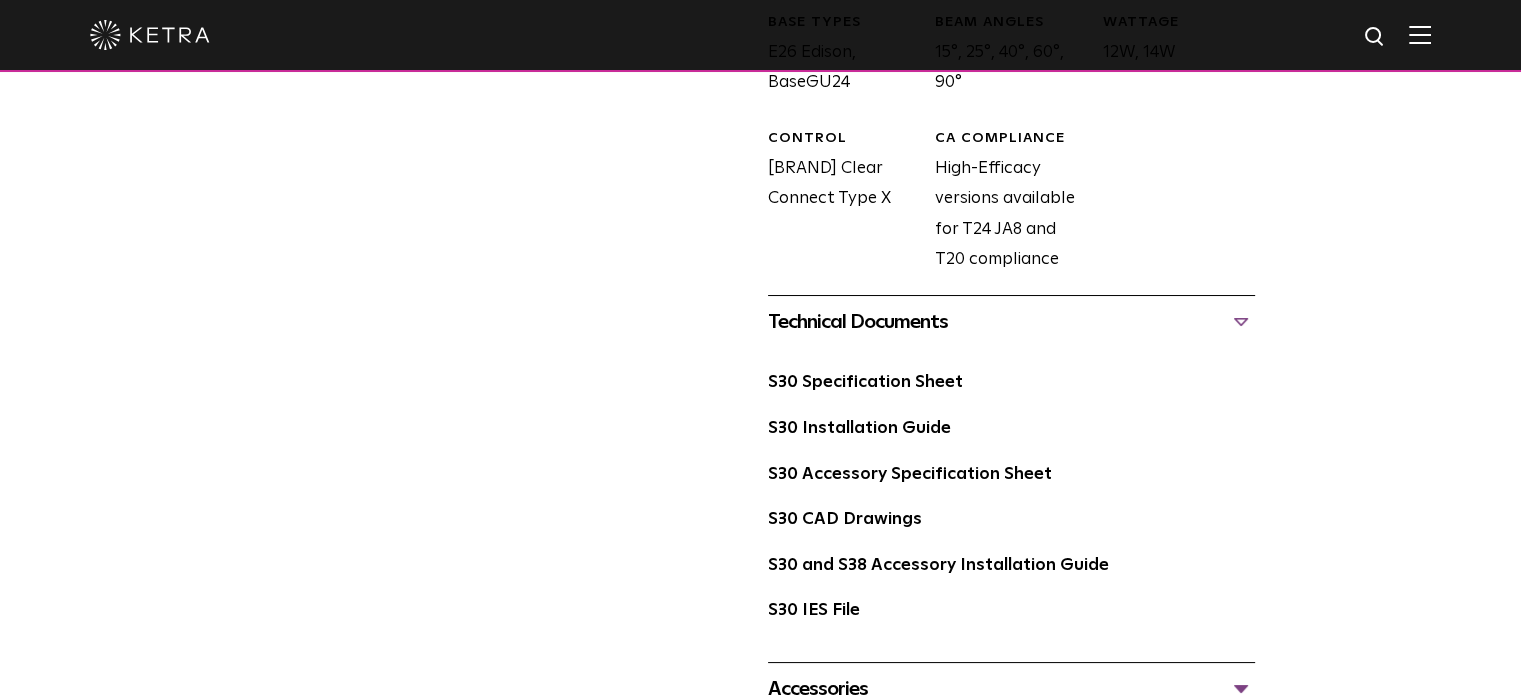 scroll, scrollTop: 1200, scrollLeft: 0, axis: vertical 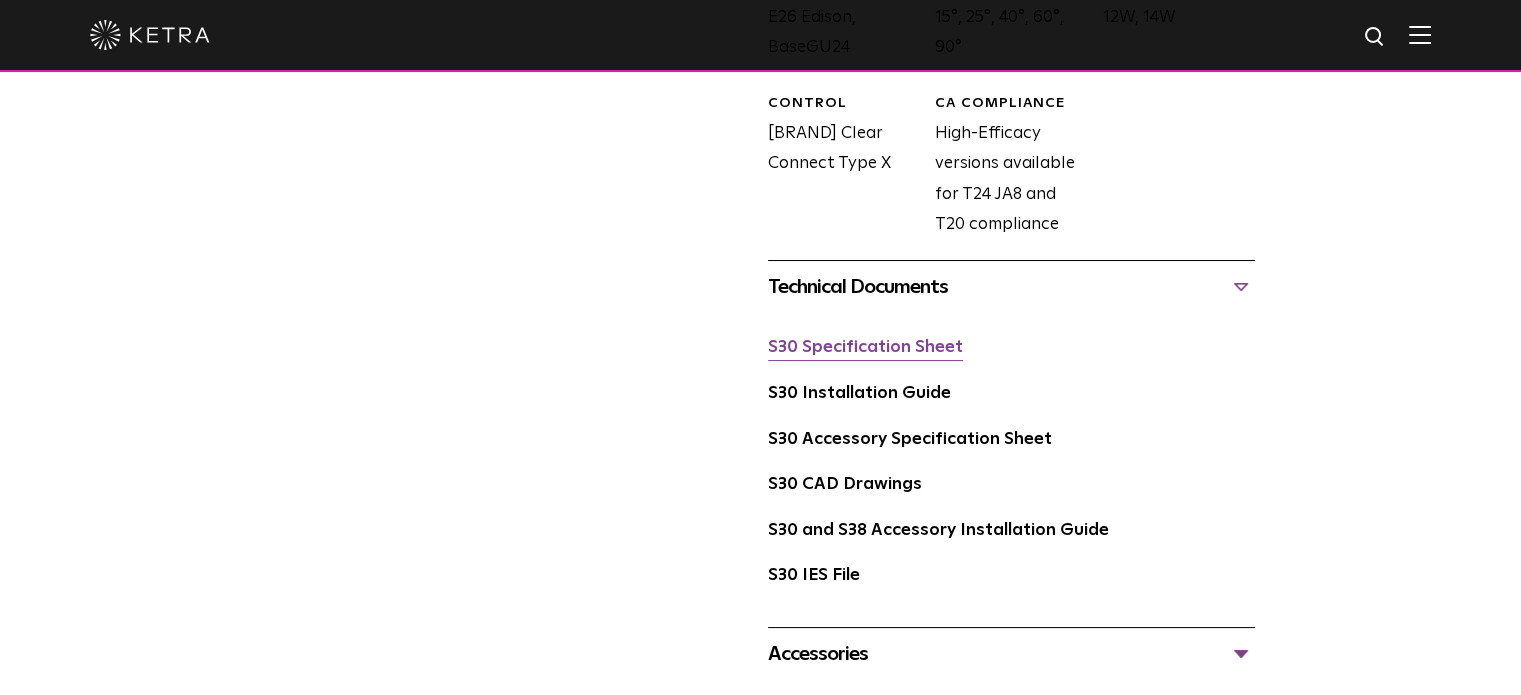 click on "S30 Specification Sheet" at bounding box center (1011, 356) 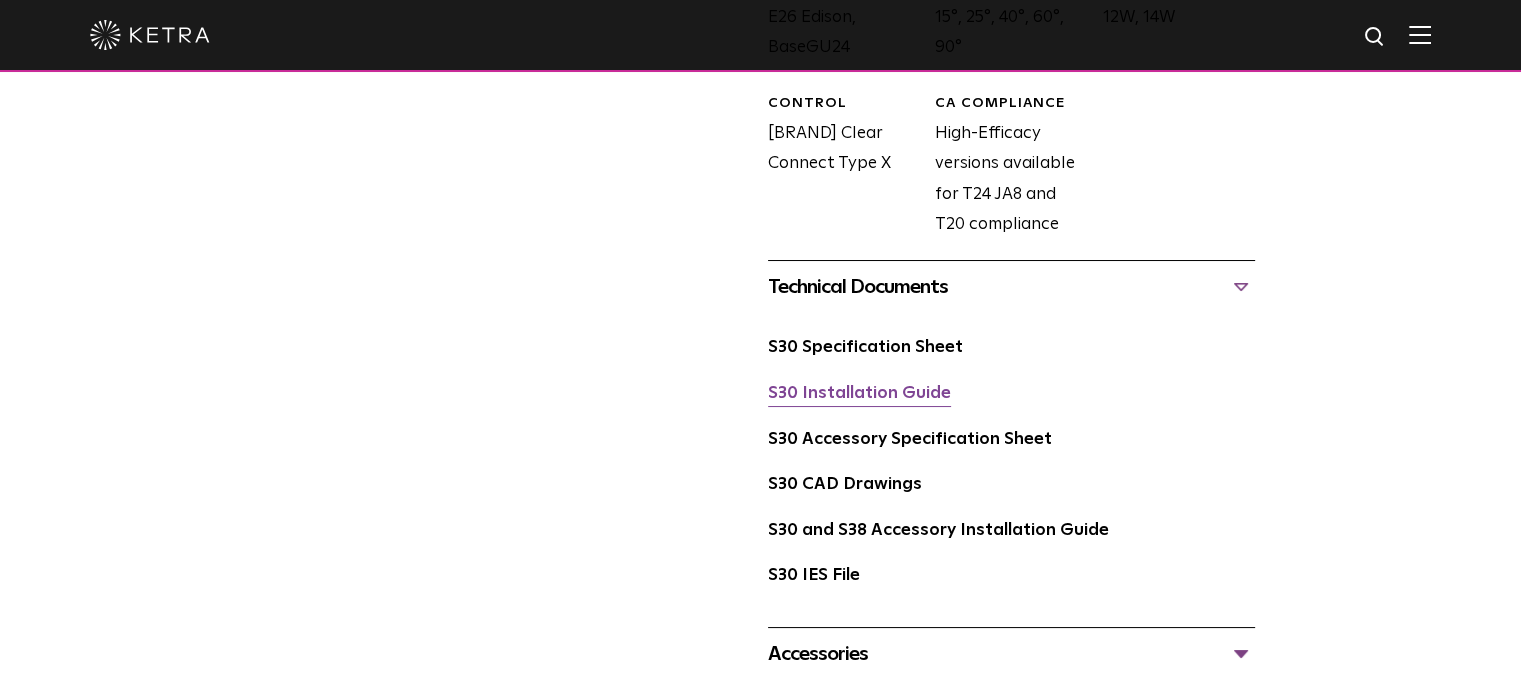 click on "S30 Installation Guide" at bounding box center [859, 393] 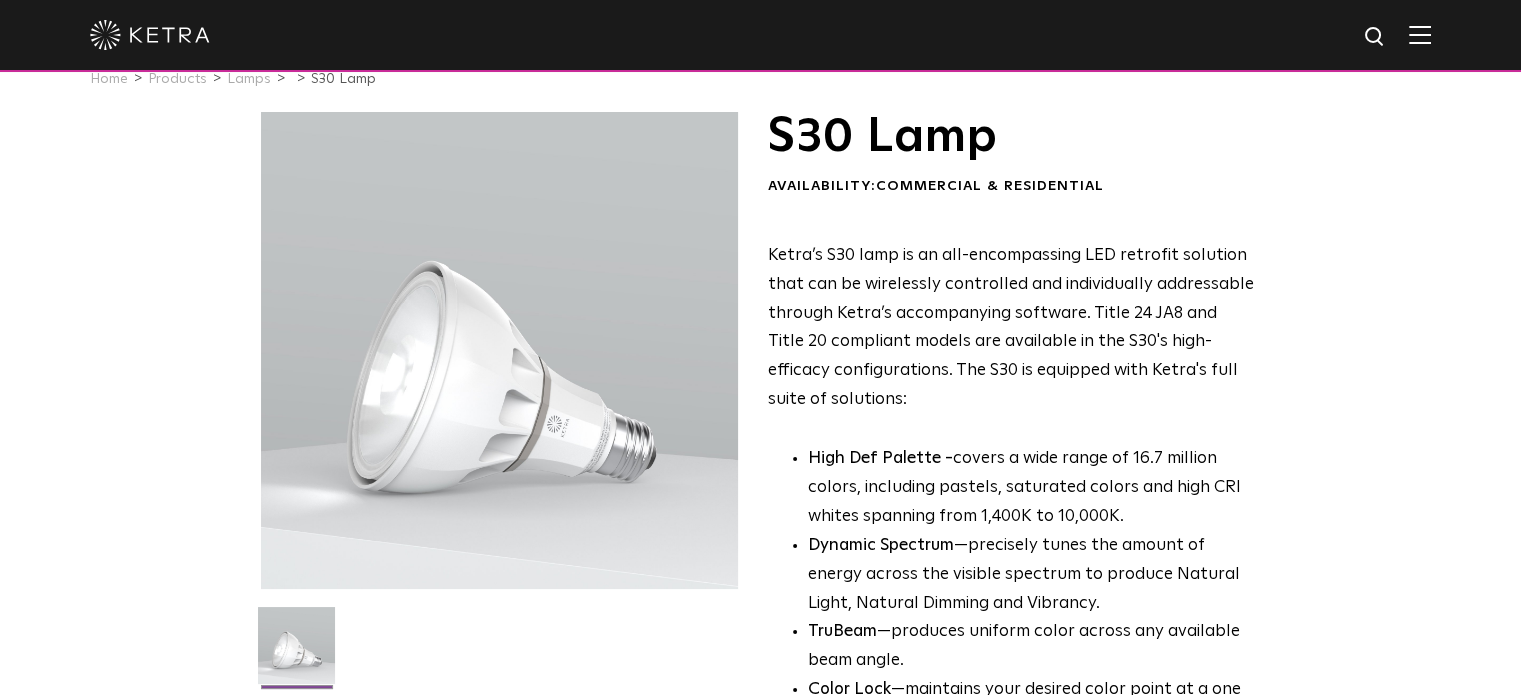 scroll, scrollTop: 0, scrollLeft: 0, axis: both 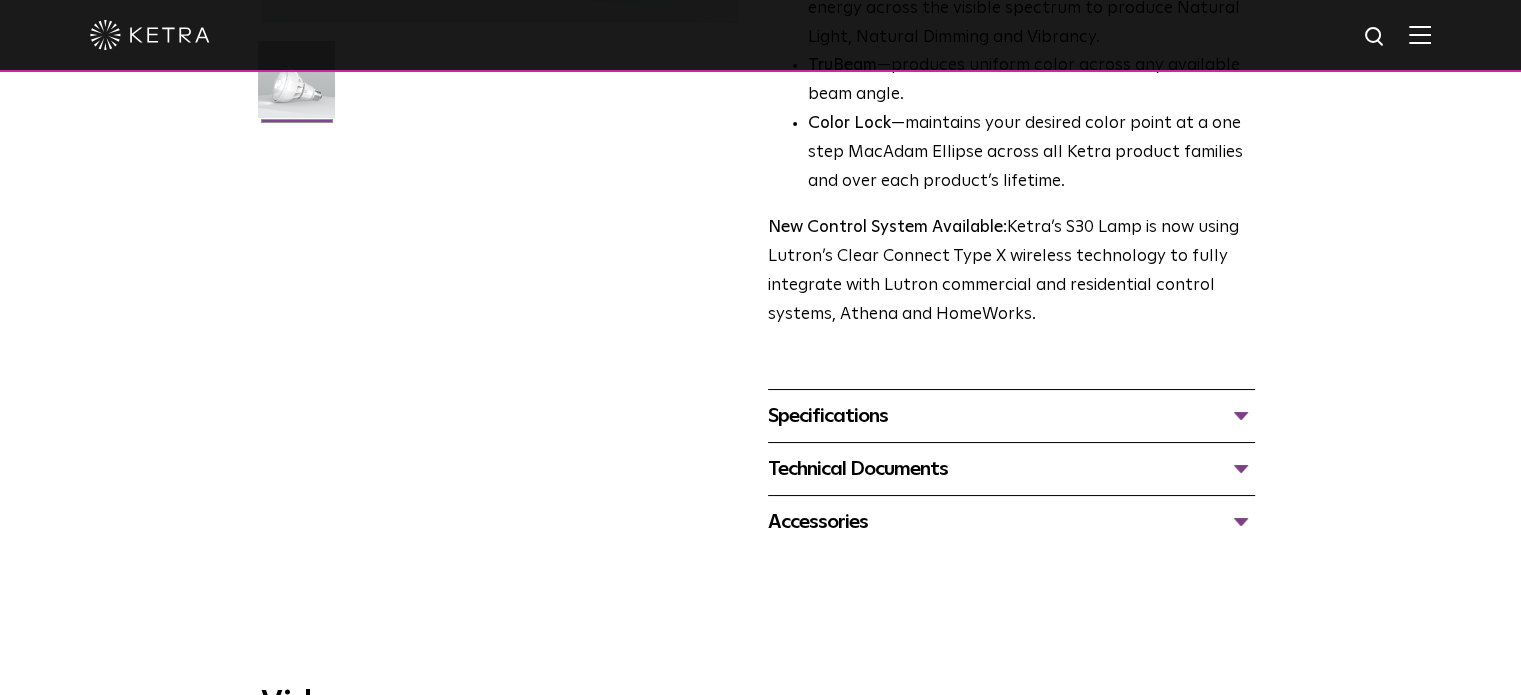 click on "Specifications" at bounding box center (1011, 416) 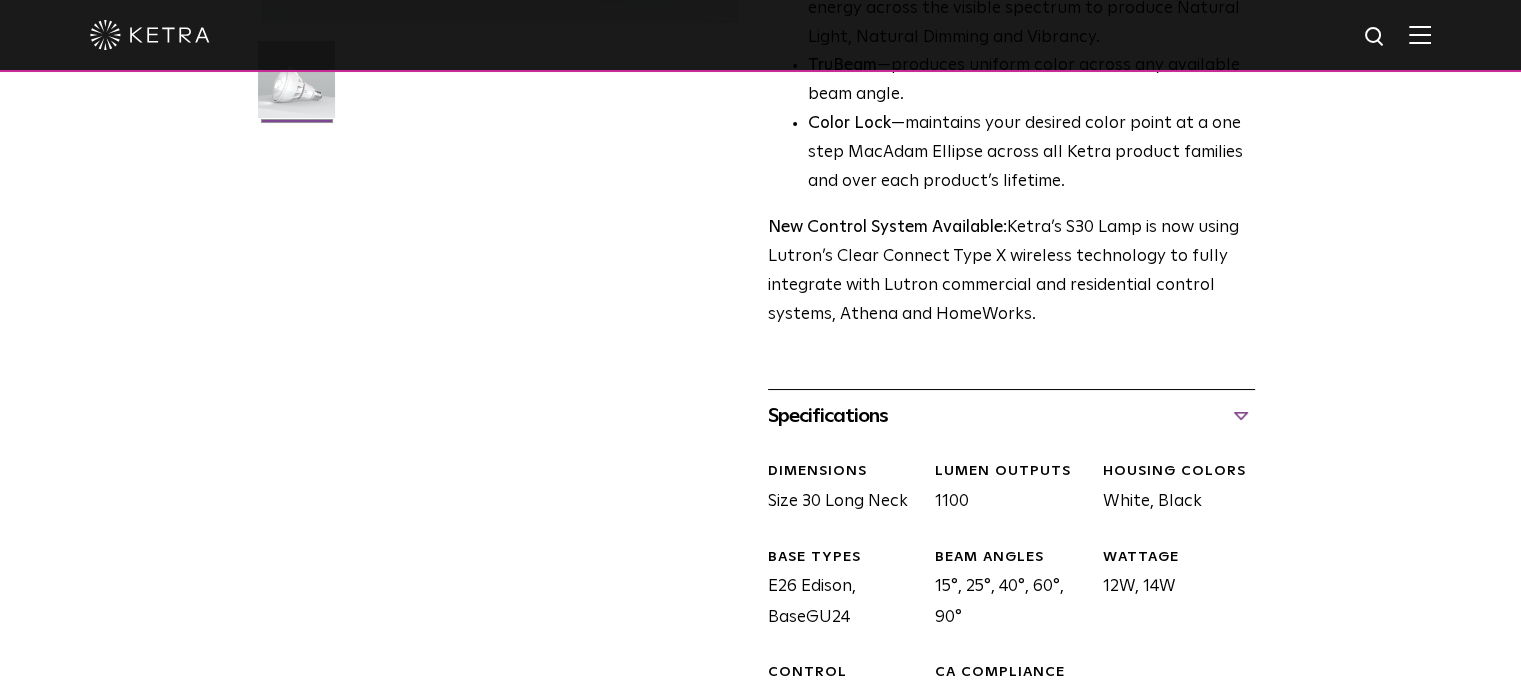 scroll, scrollTop: 900, scrollLeft: 0, axis: vertical 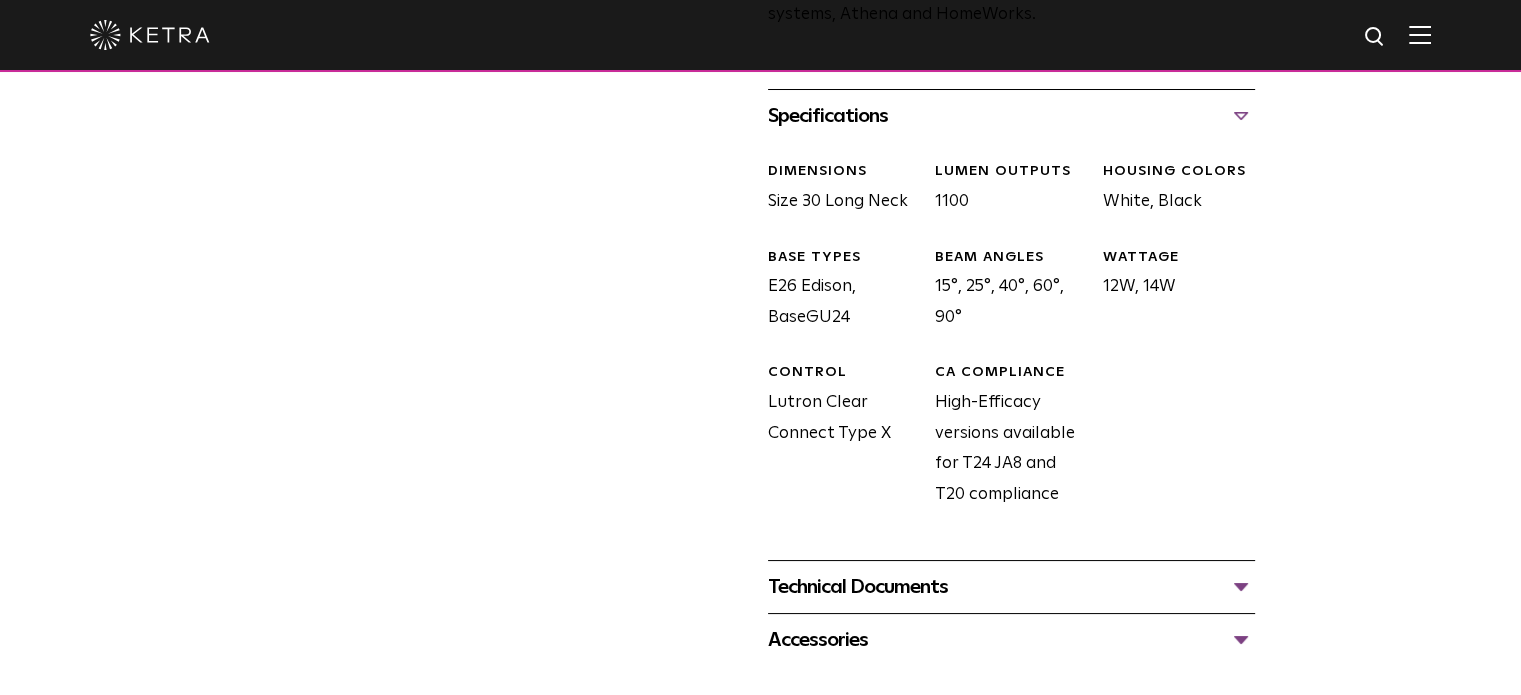 click on "Technical Documents" at bounding box center (1011, 587) 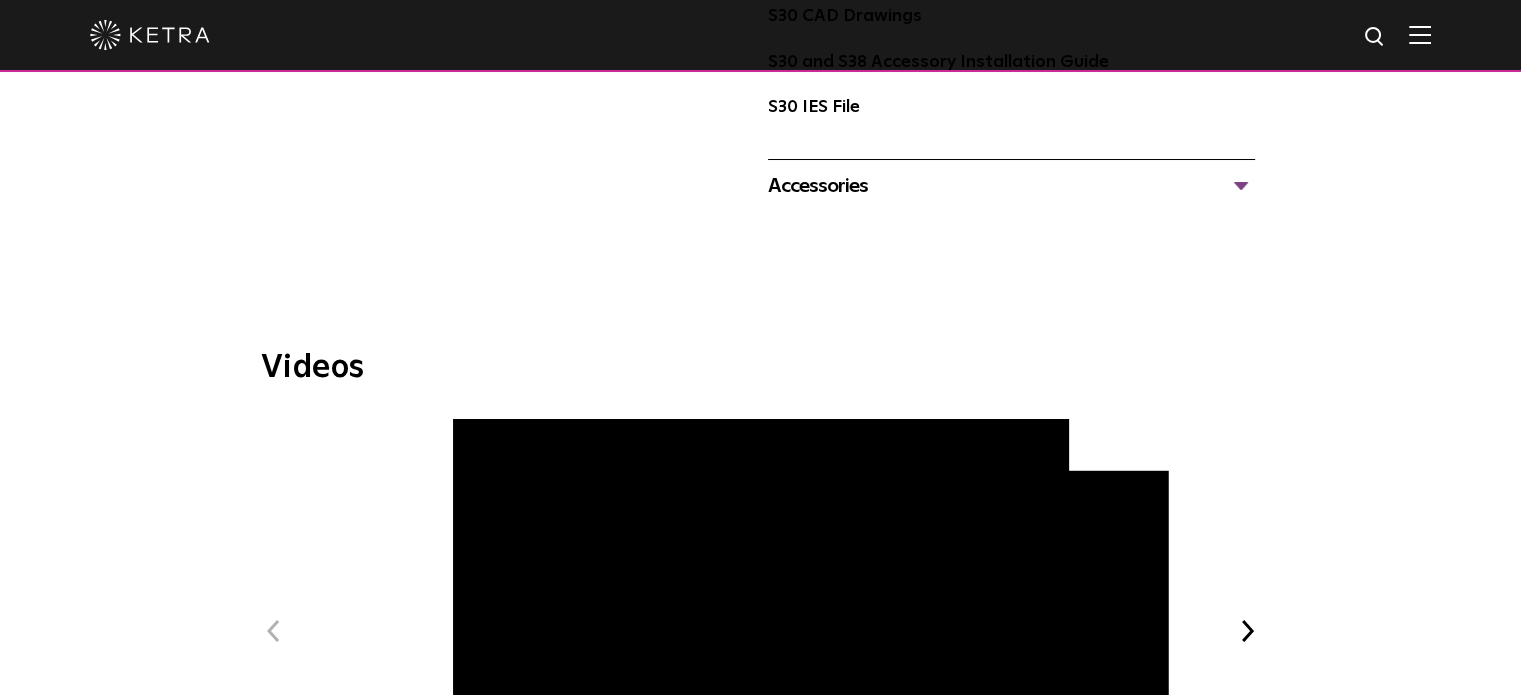 scroll, scrollTop: 1700, scrollLeft: 0, axis: vertical 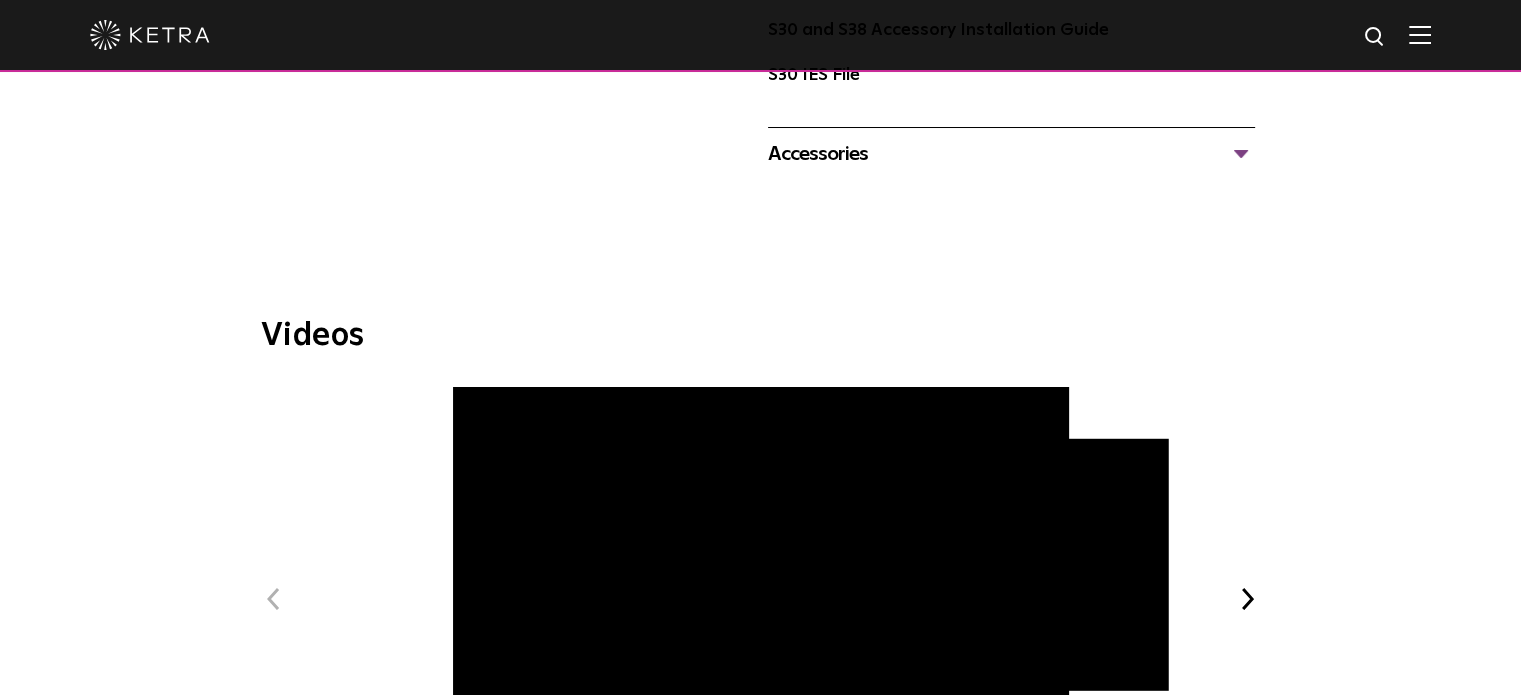 click on "Accessories" at bounding box center [1011, 154] 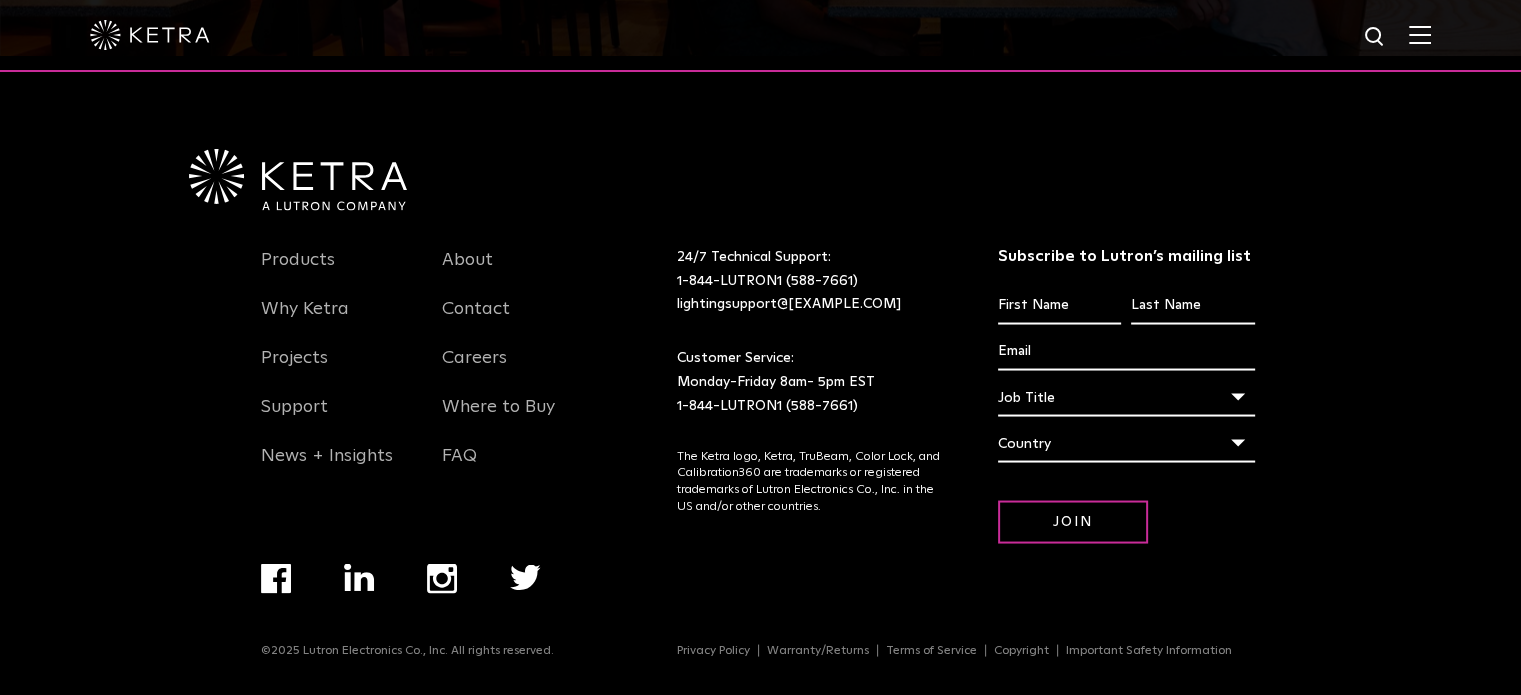 scroll, scrollTop: 3709, scrollLeft: 0, axis: vertical 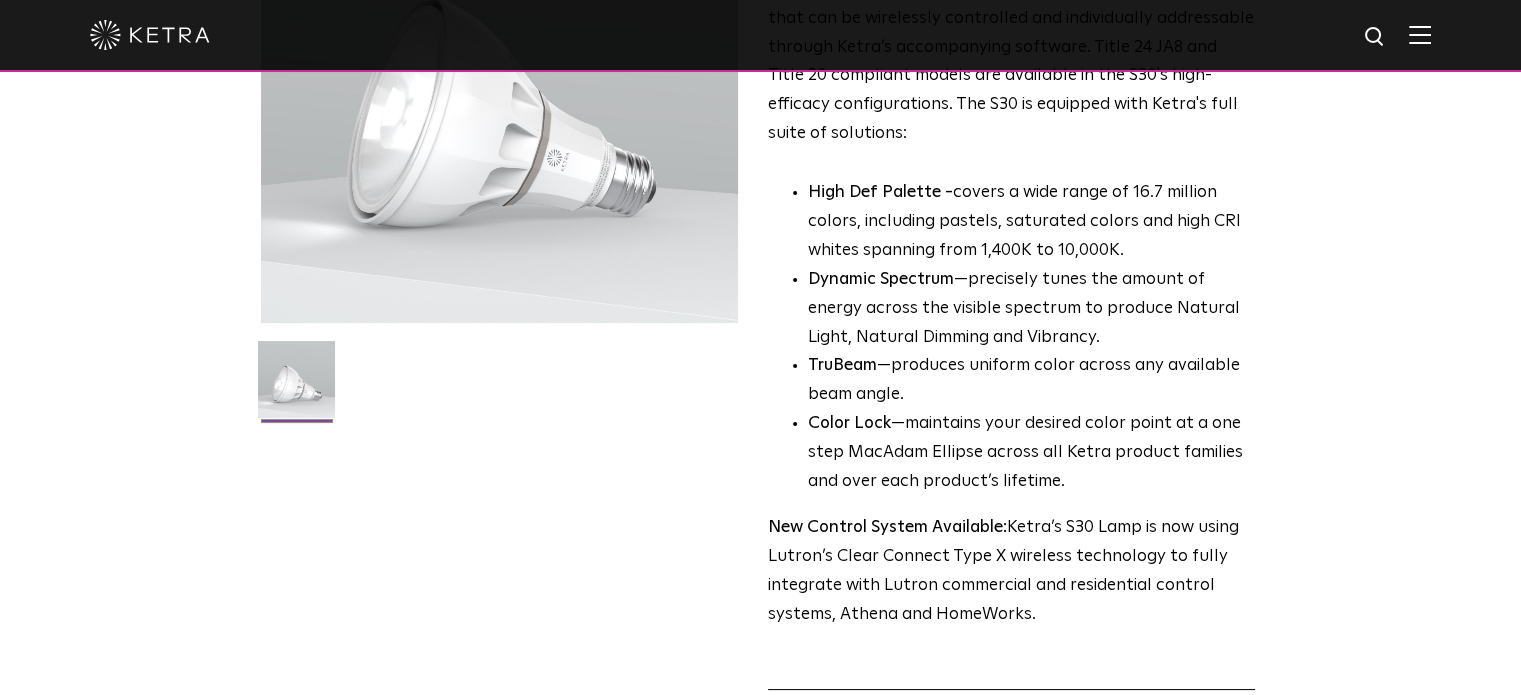 click at bounding box center (499, 392) 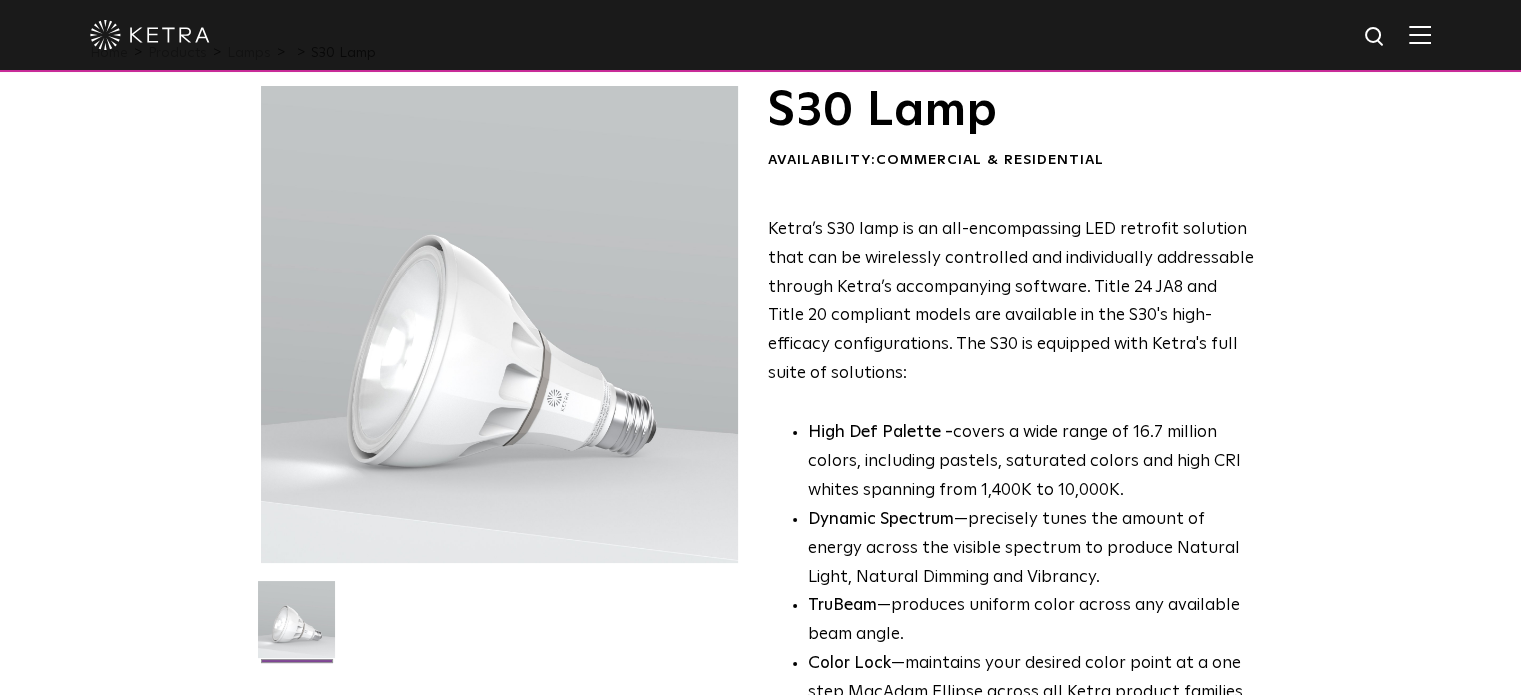 scroll, scrollTop: 0, scrollLeft: 0, axis: both 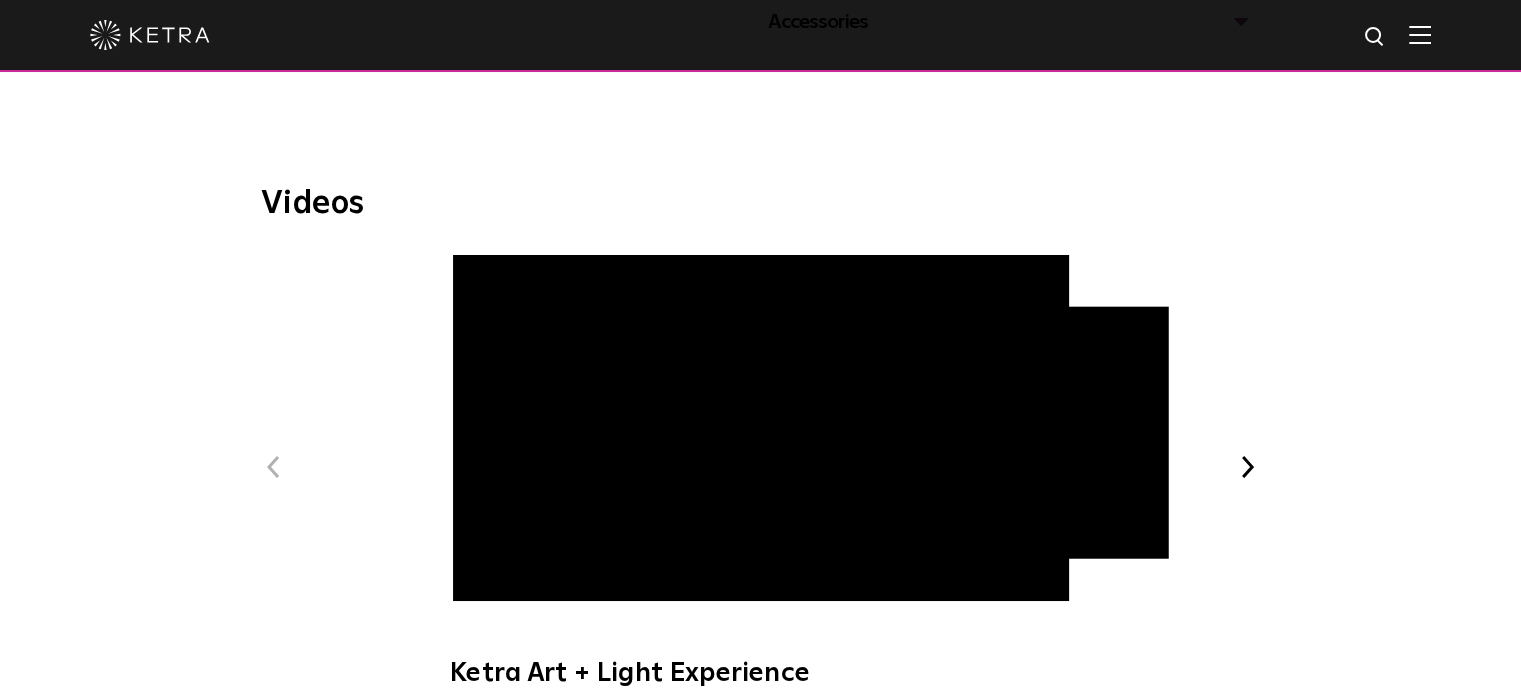 click on "Next" at bounding box center [1248, 467] 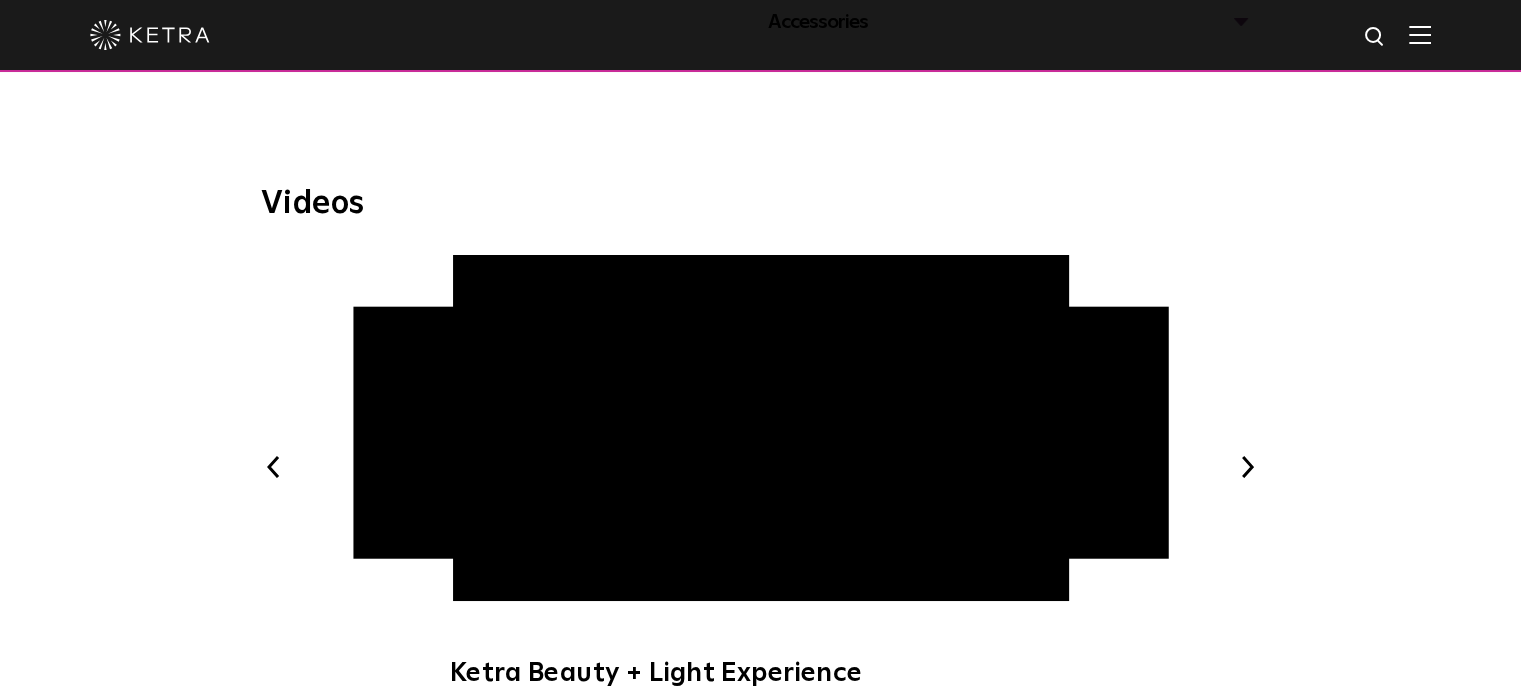 click on "Next" at bounding box center (1248, 467) 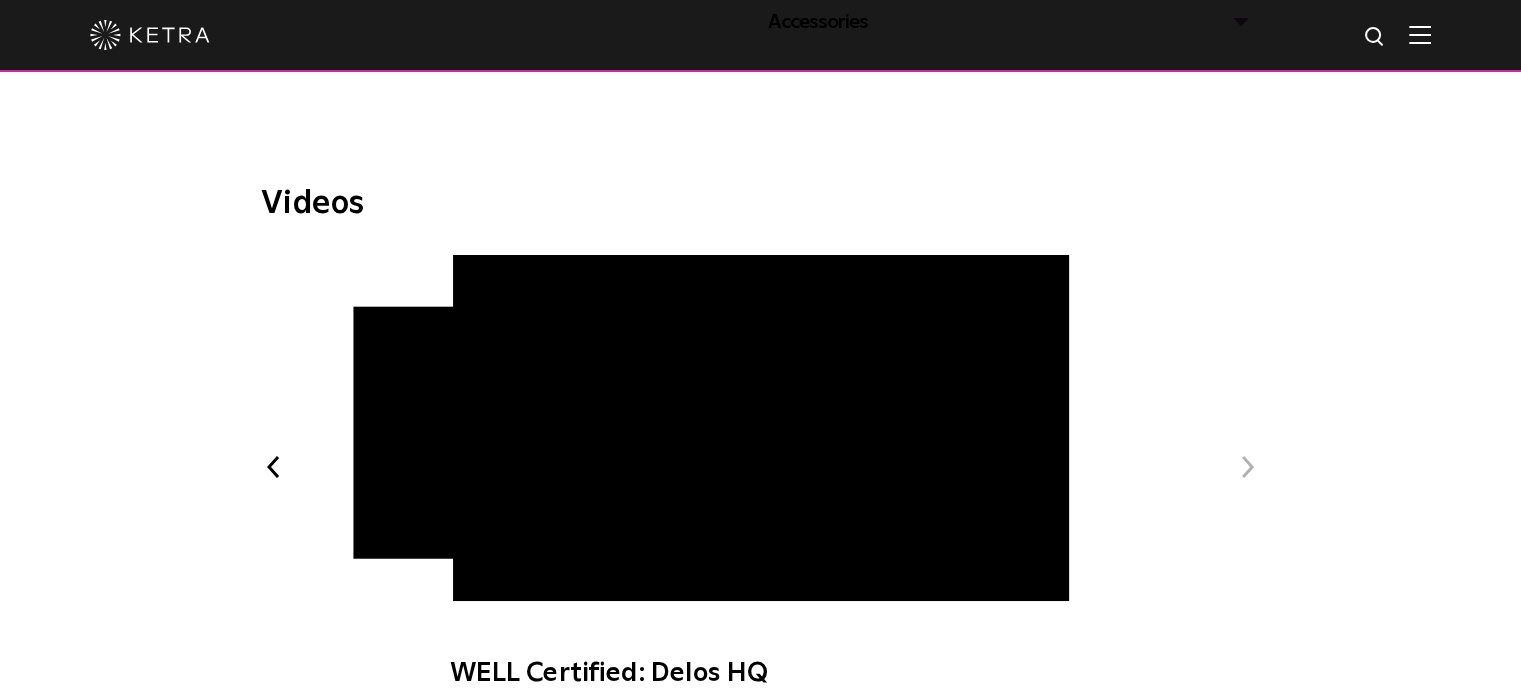 click on "Next" at bounding box center [1248, 467] 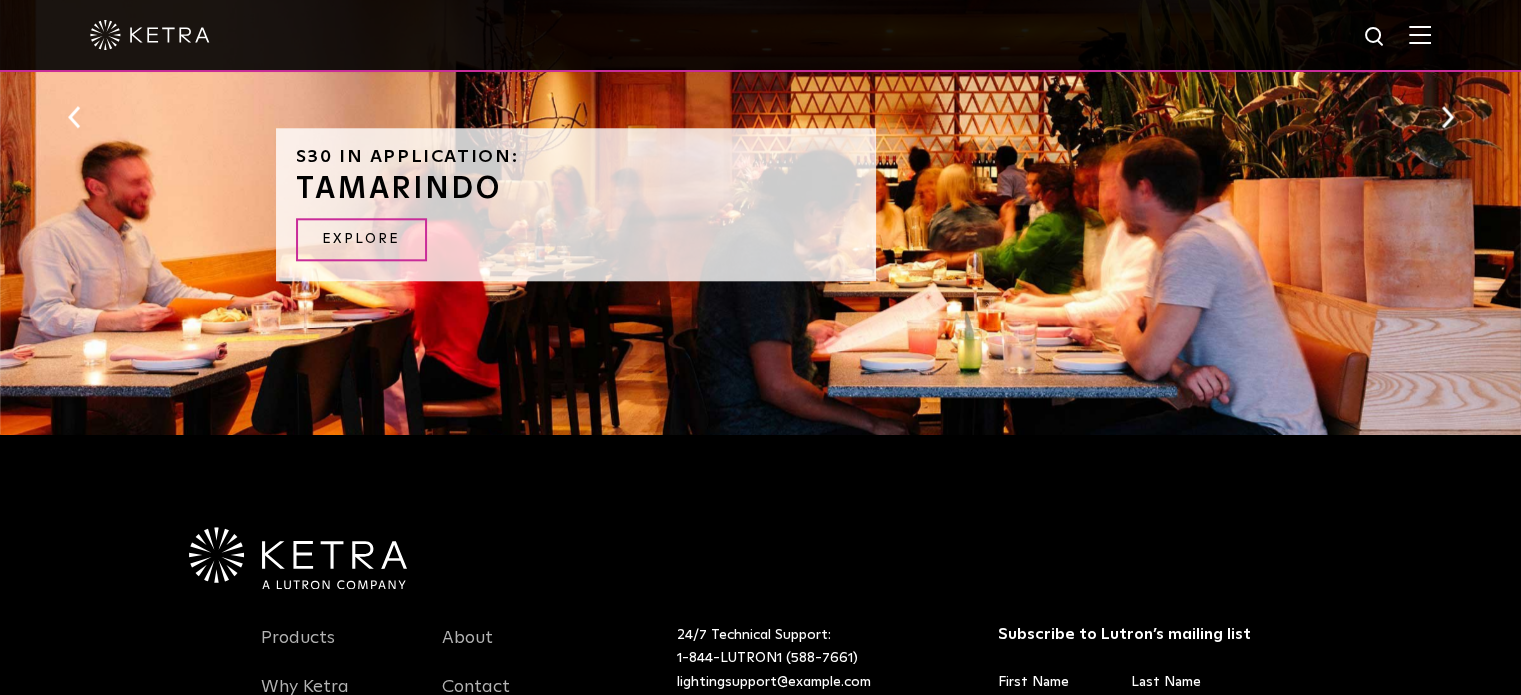 scroll, scrollTop: 2090, scrollLeft: 0, axis: vertical 